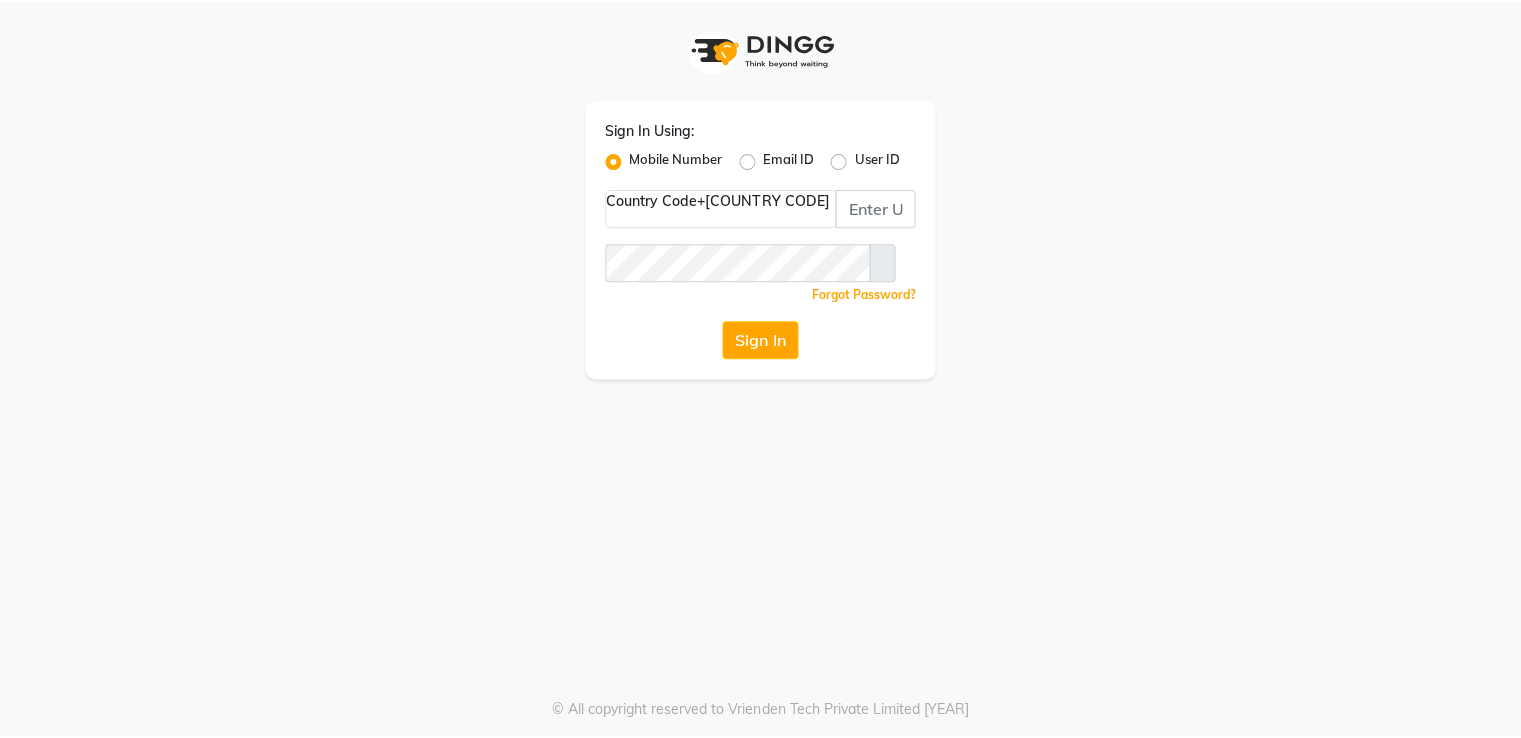 scroll, scrollTop: 0, scrollLeft: 0, axis: both 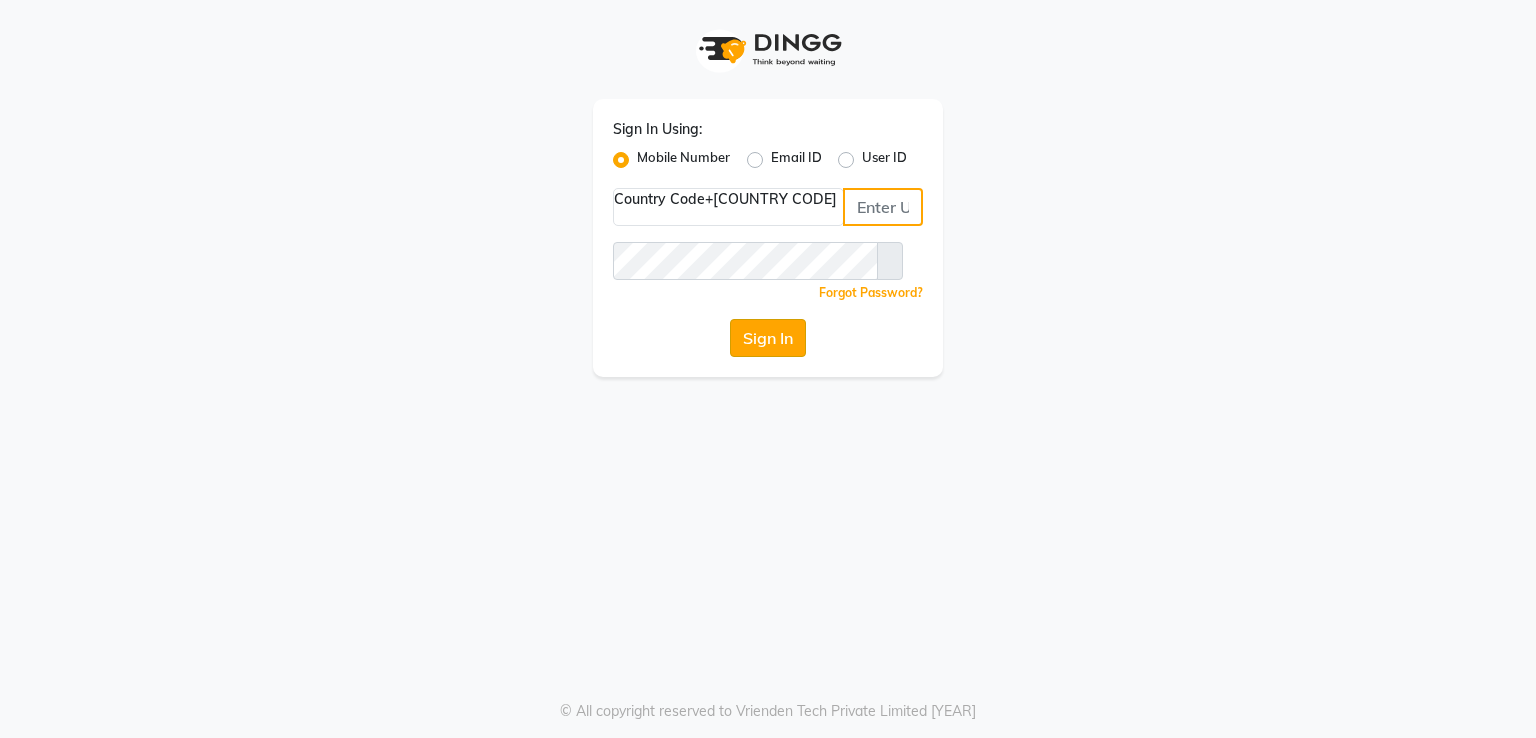 type on "[PHONE]" 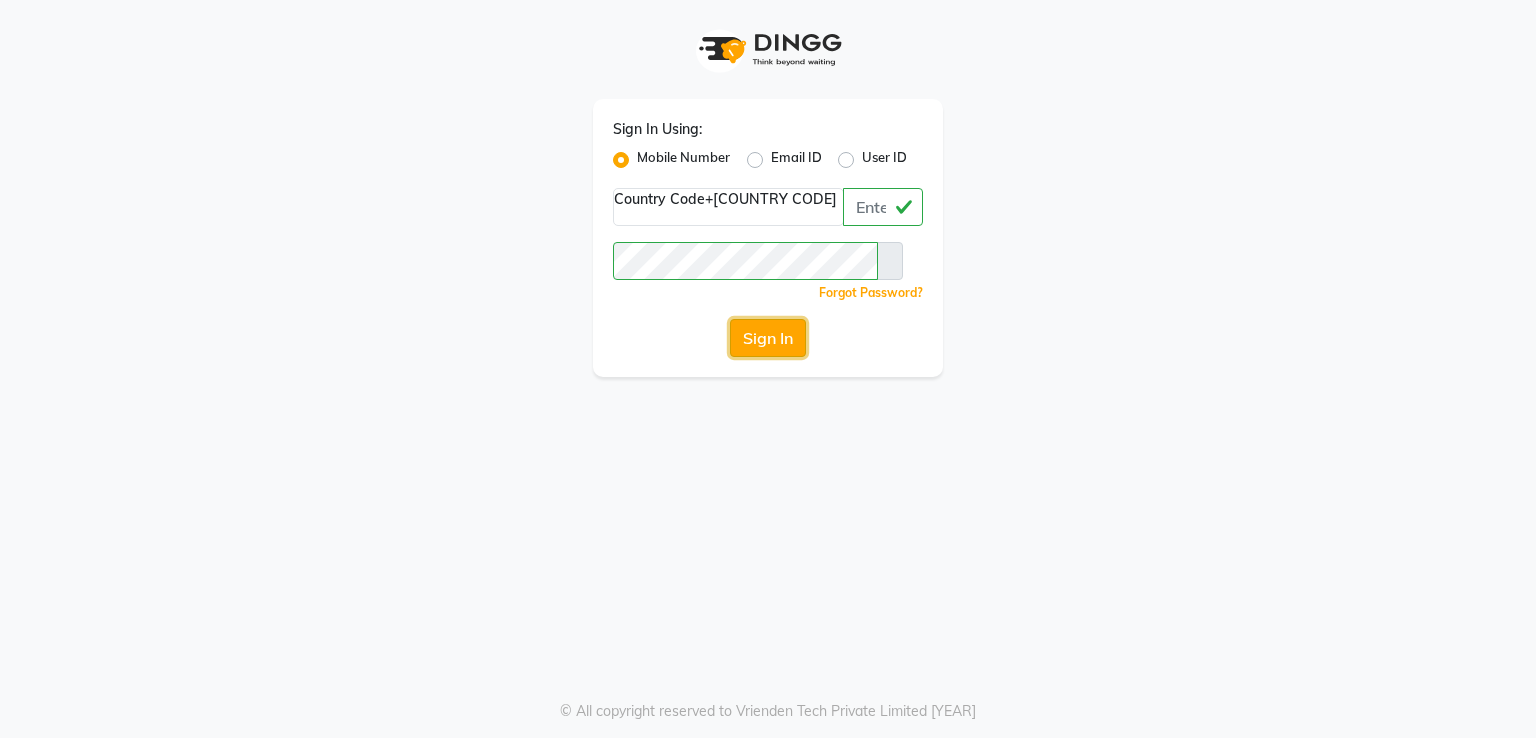 click on "Sign In" at bounding box center [768, 338] 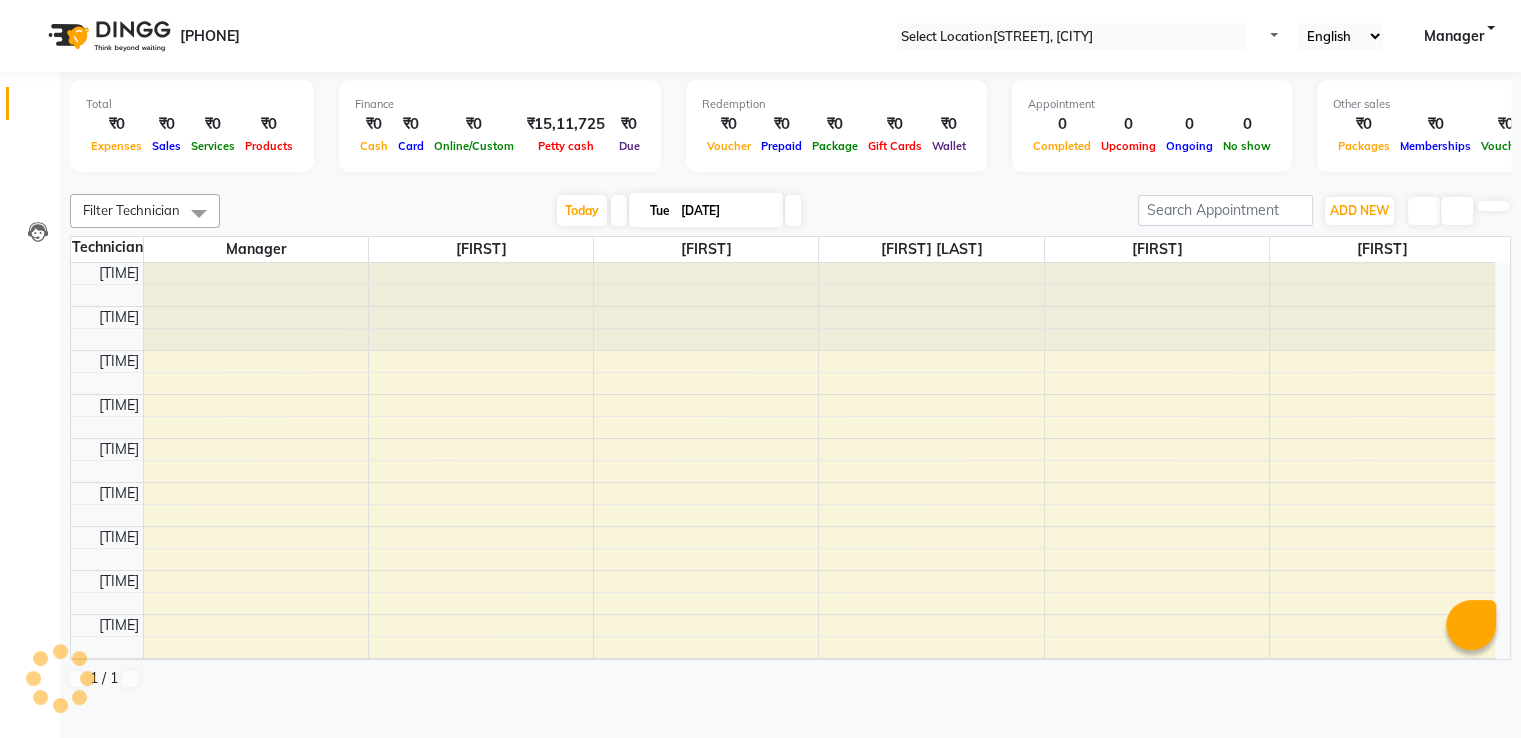 scroll, scrollTop: 699, scrollLeft: 0, axis: vertical 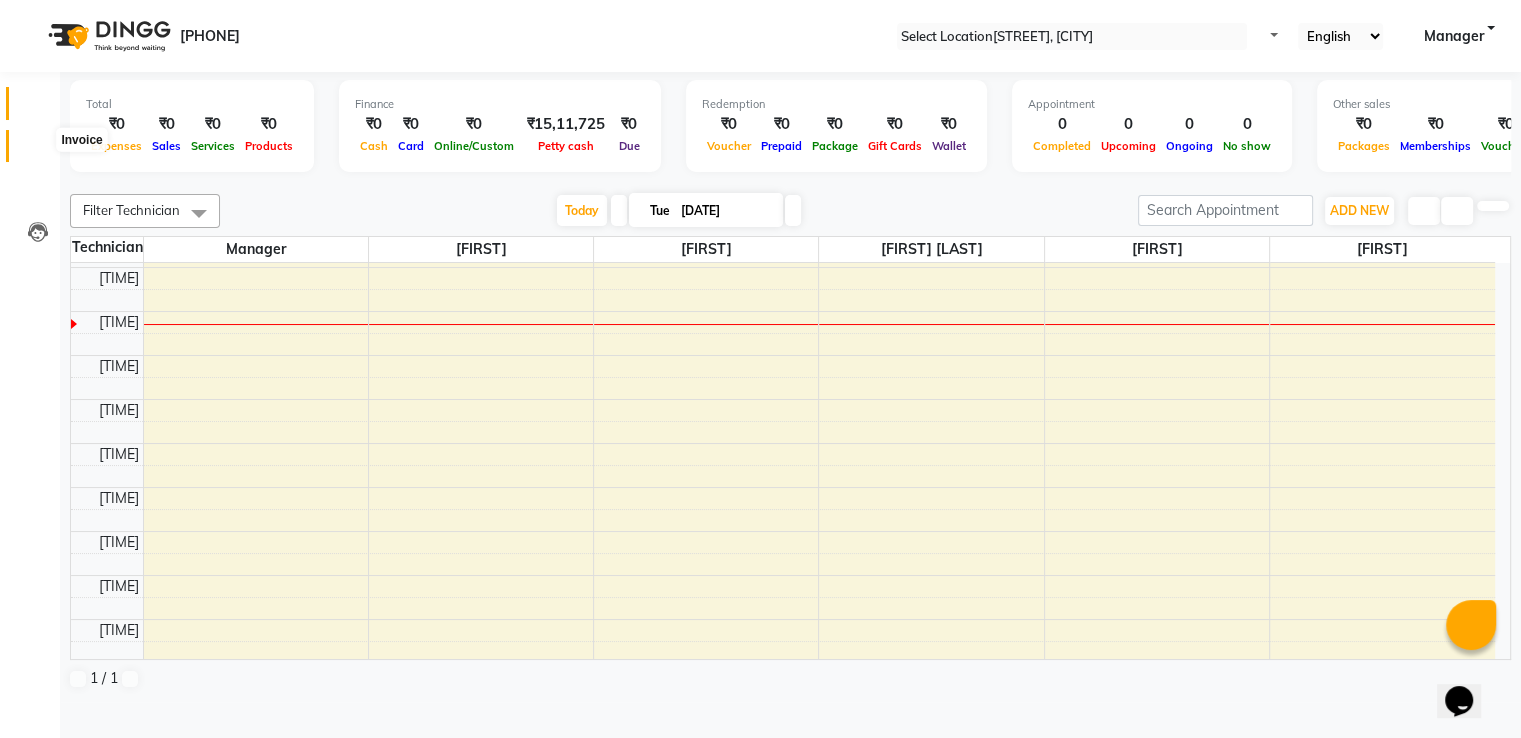 click at bounding box center [38, 151] 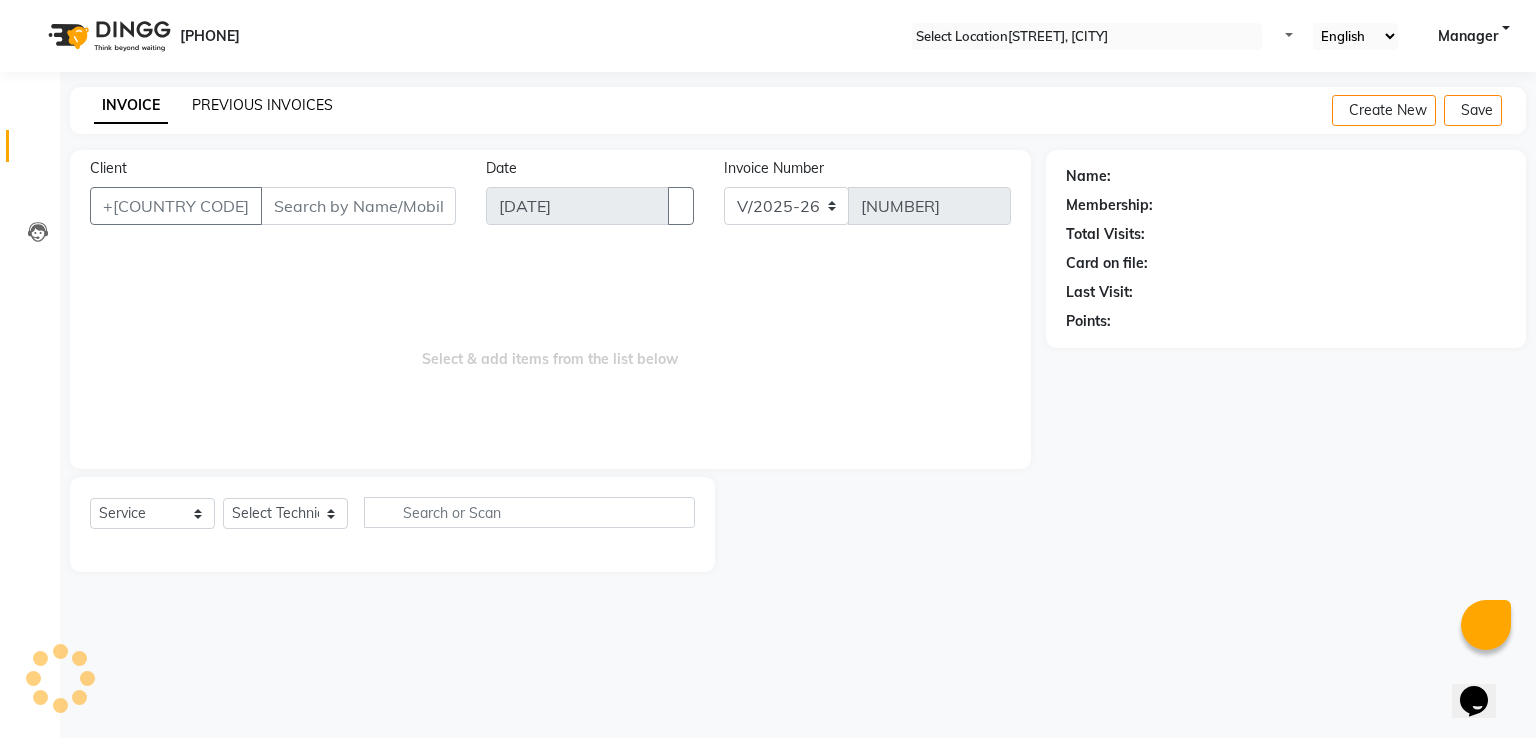 click on "PREVIOUS INVOICES" at bounding box center (262, 105) 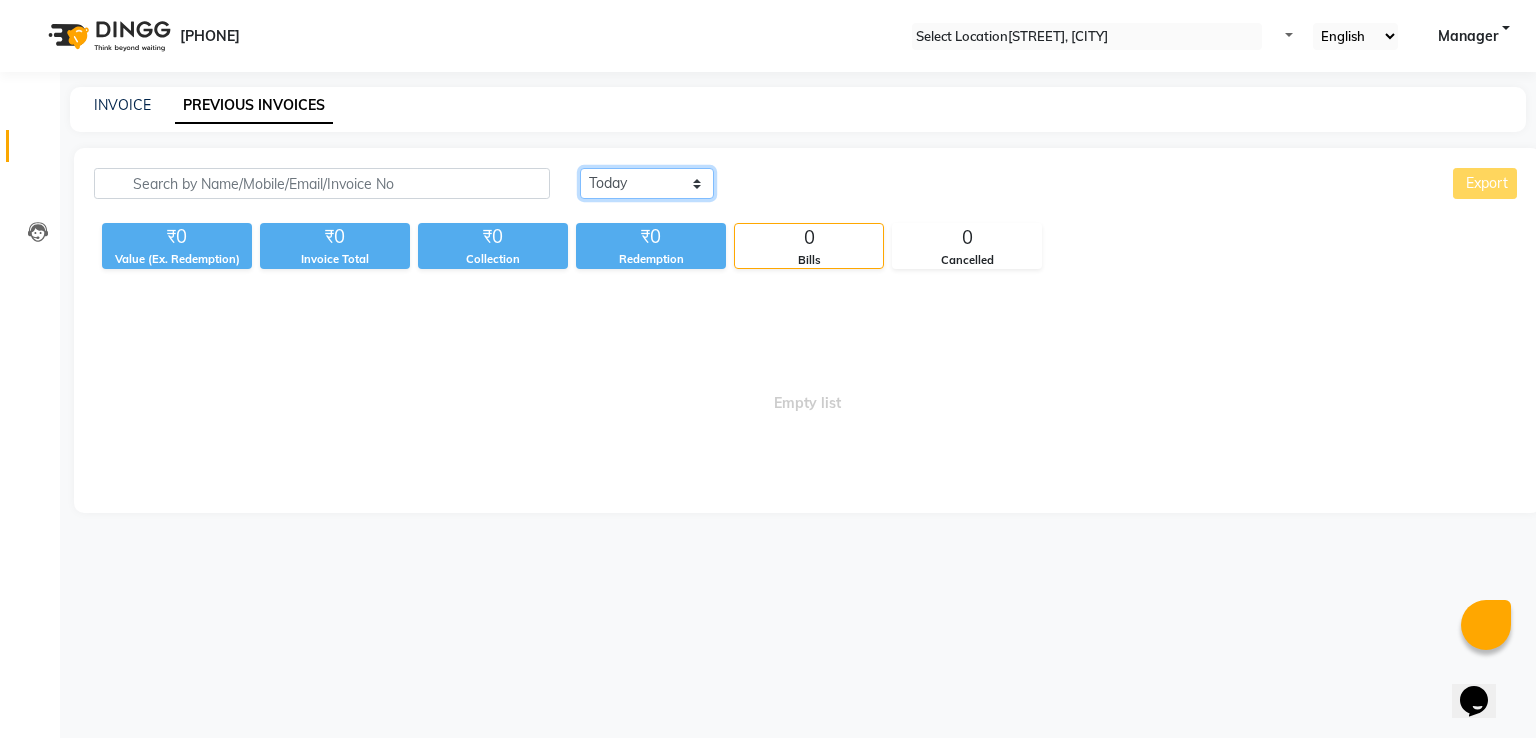click on "Today Yesterday Custom Range" at bounding box center [647, 183] 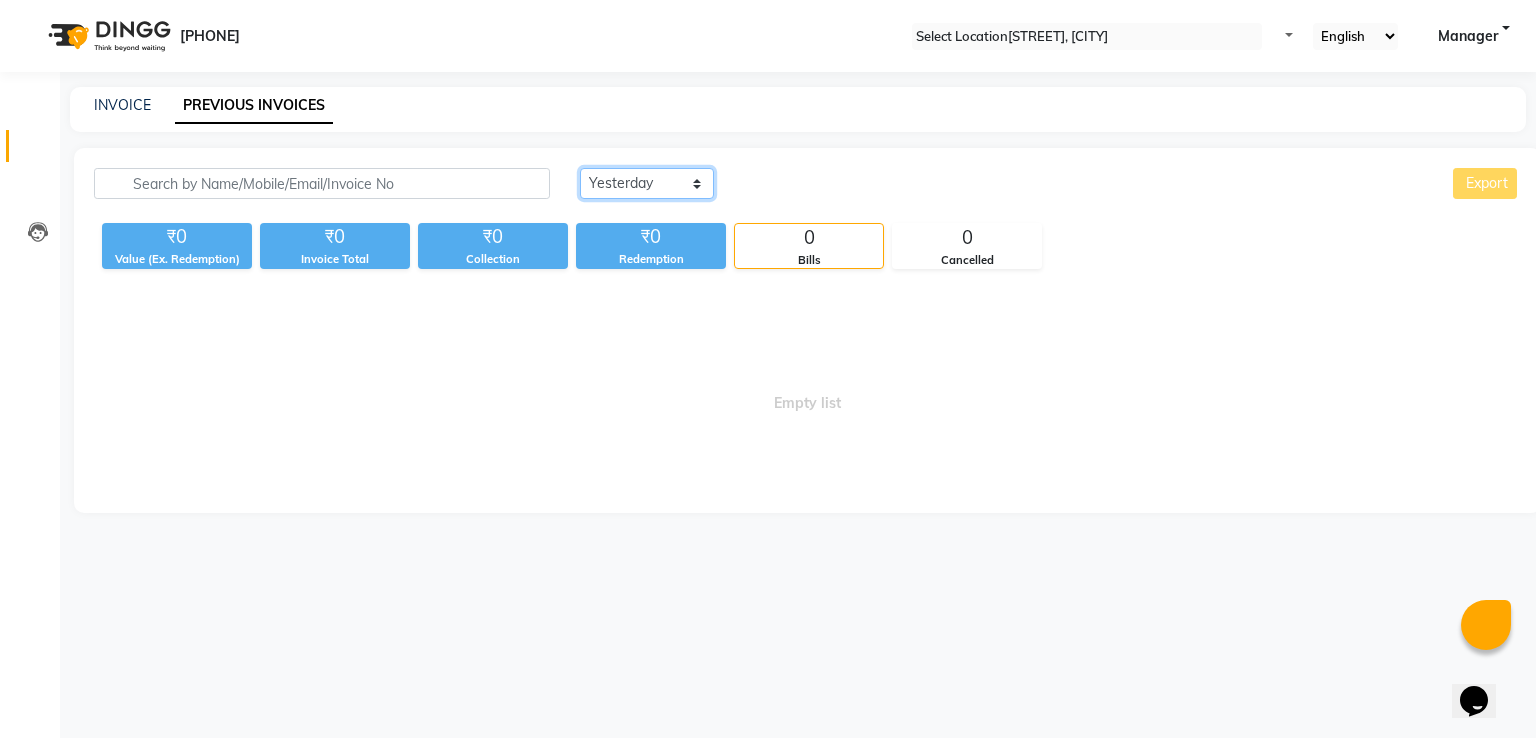 click on "Today Yesterday Custom Range" at bounding box center [647, 183] 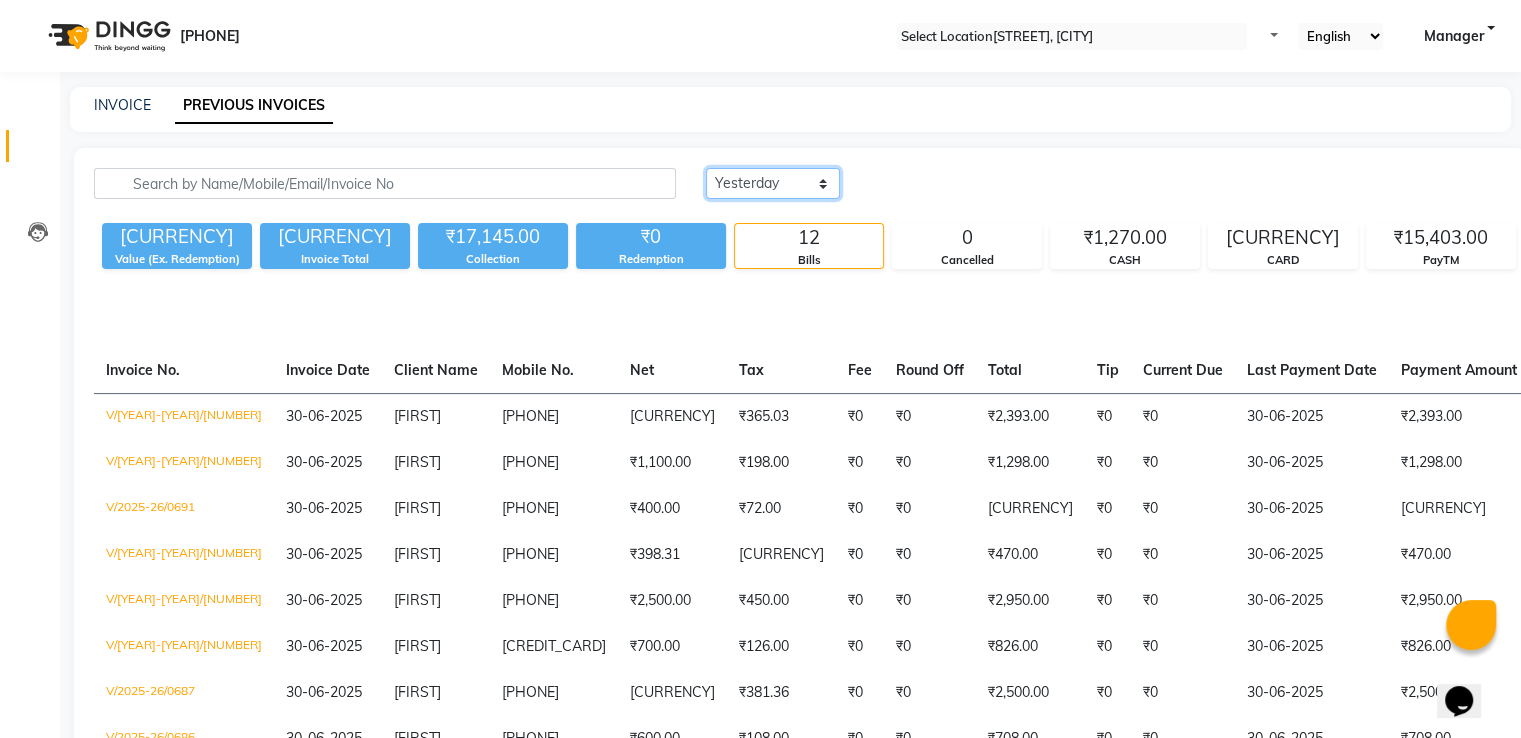 click on "Today Yesterday Custom Range" at bounding box center (773, 183) 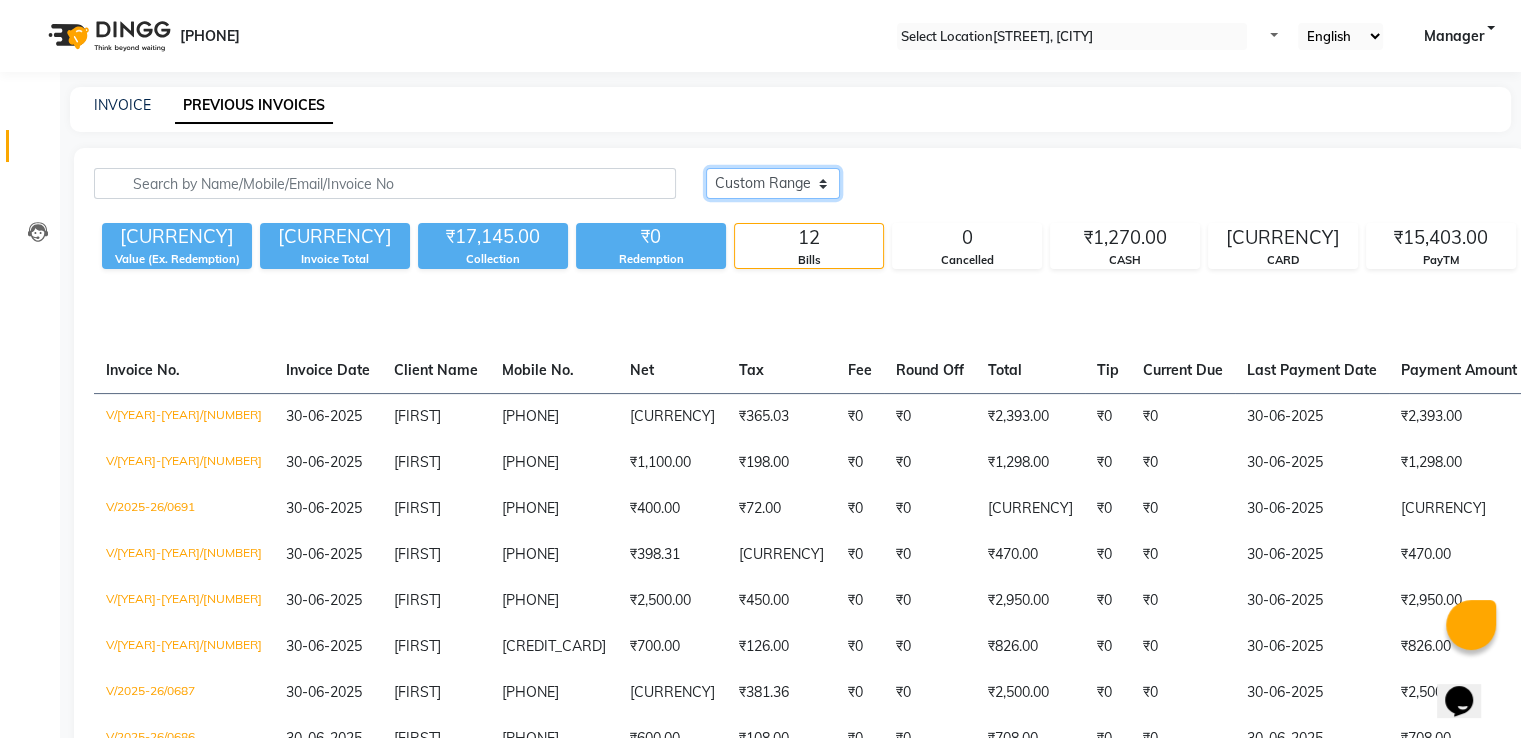 click on "Today Yesterday Custom Range" at bounding box center [773, 183] 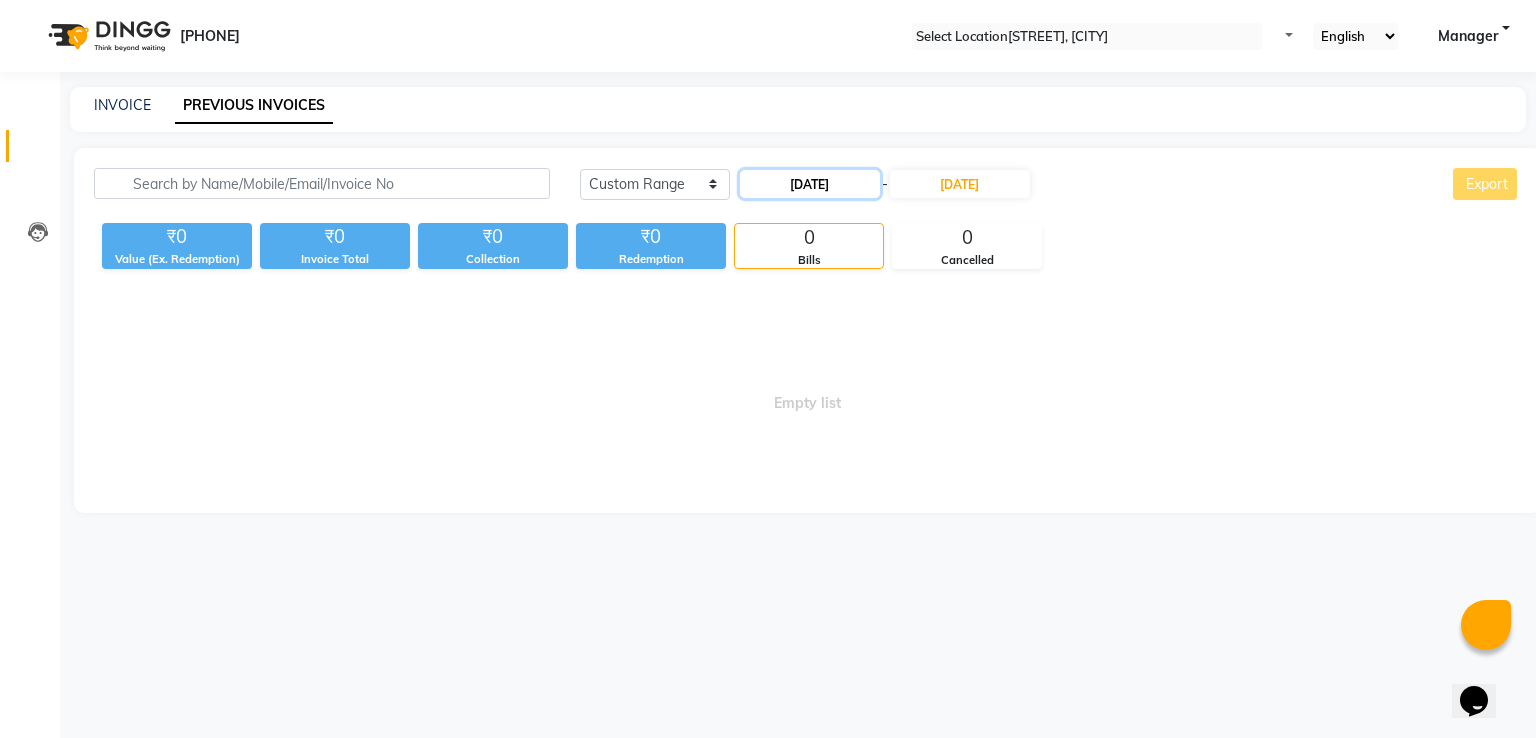 click on "[DATE]" at bounding box center [810, 184] 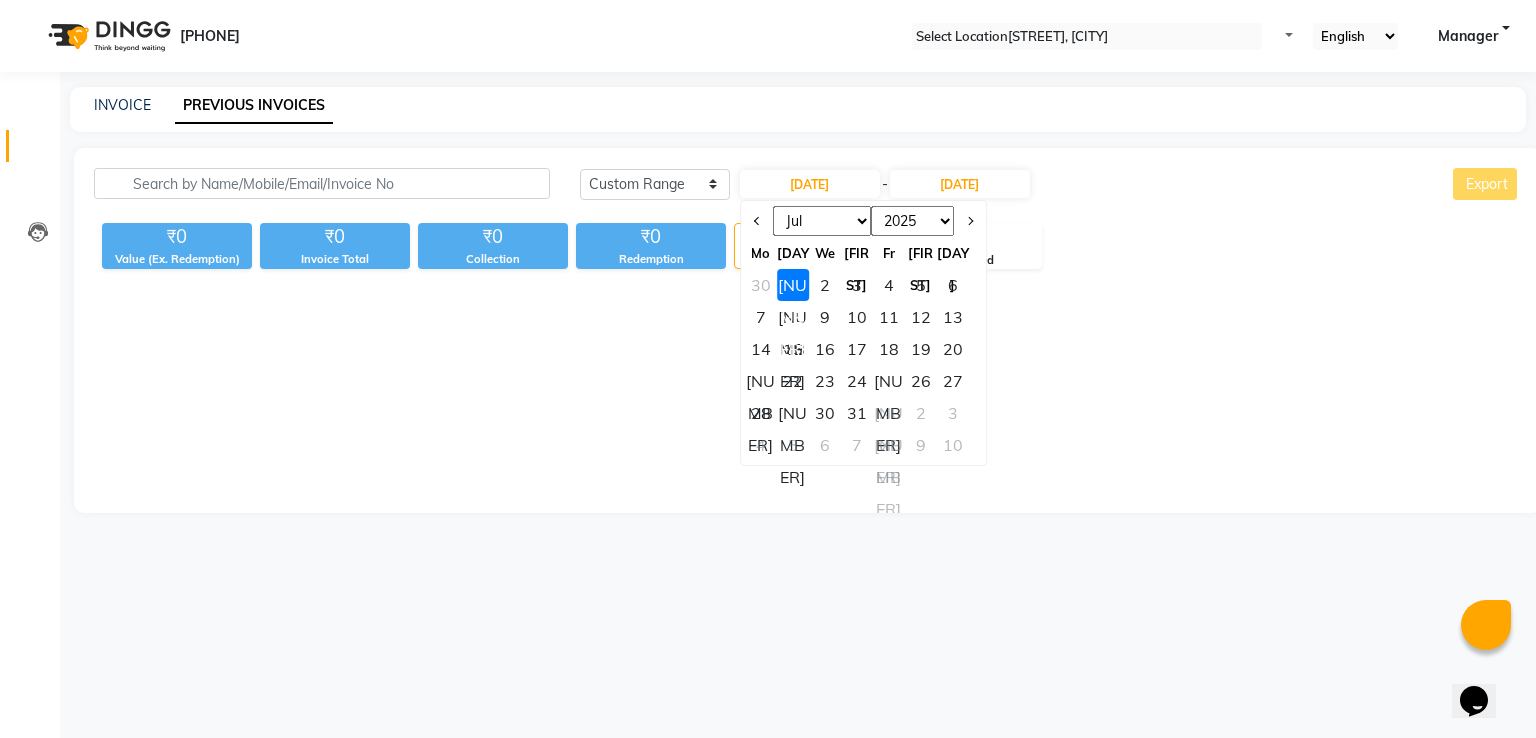 click at bounding box center [757, 221] 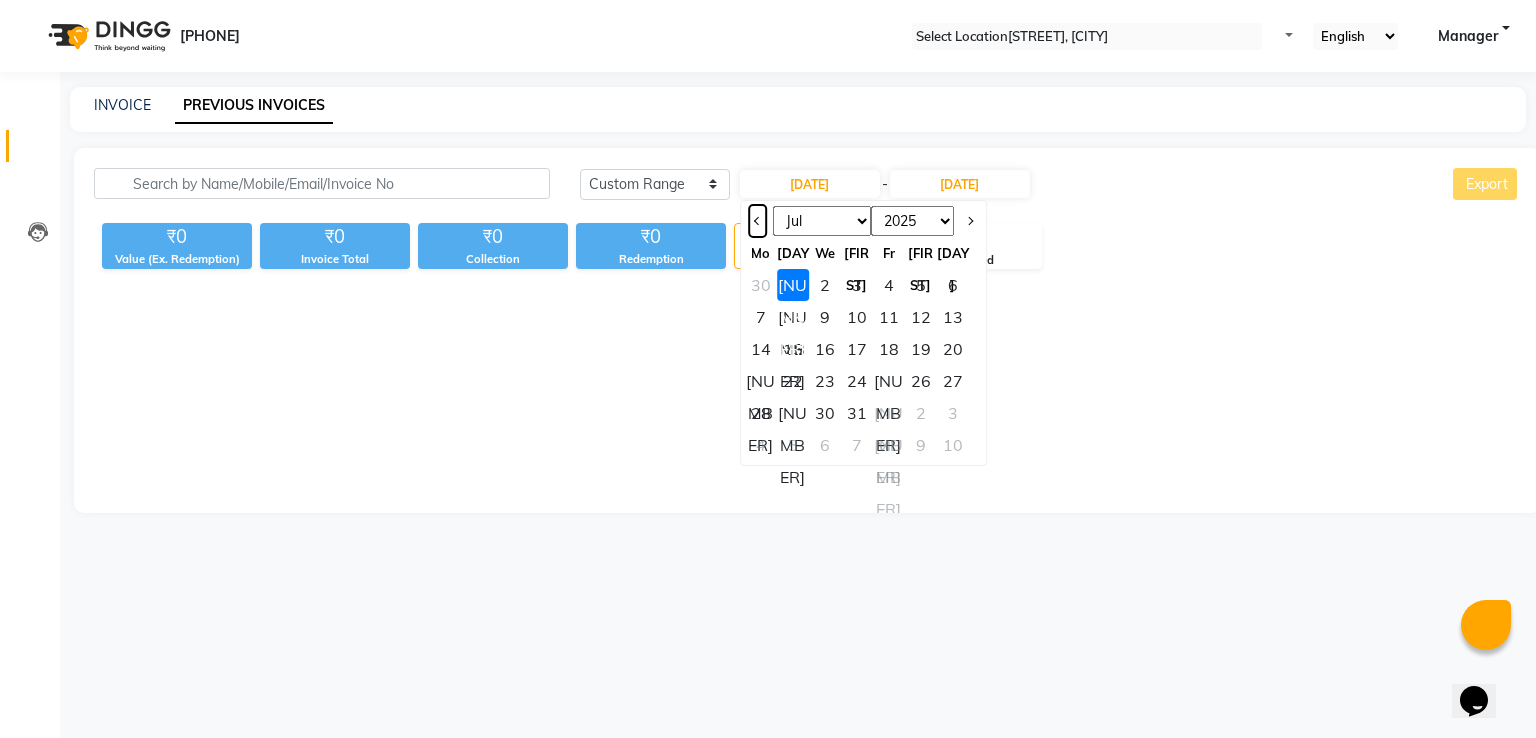 click at bounding box center [757, 221] 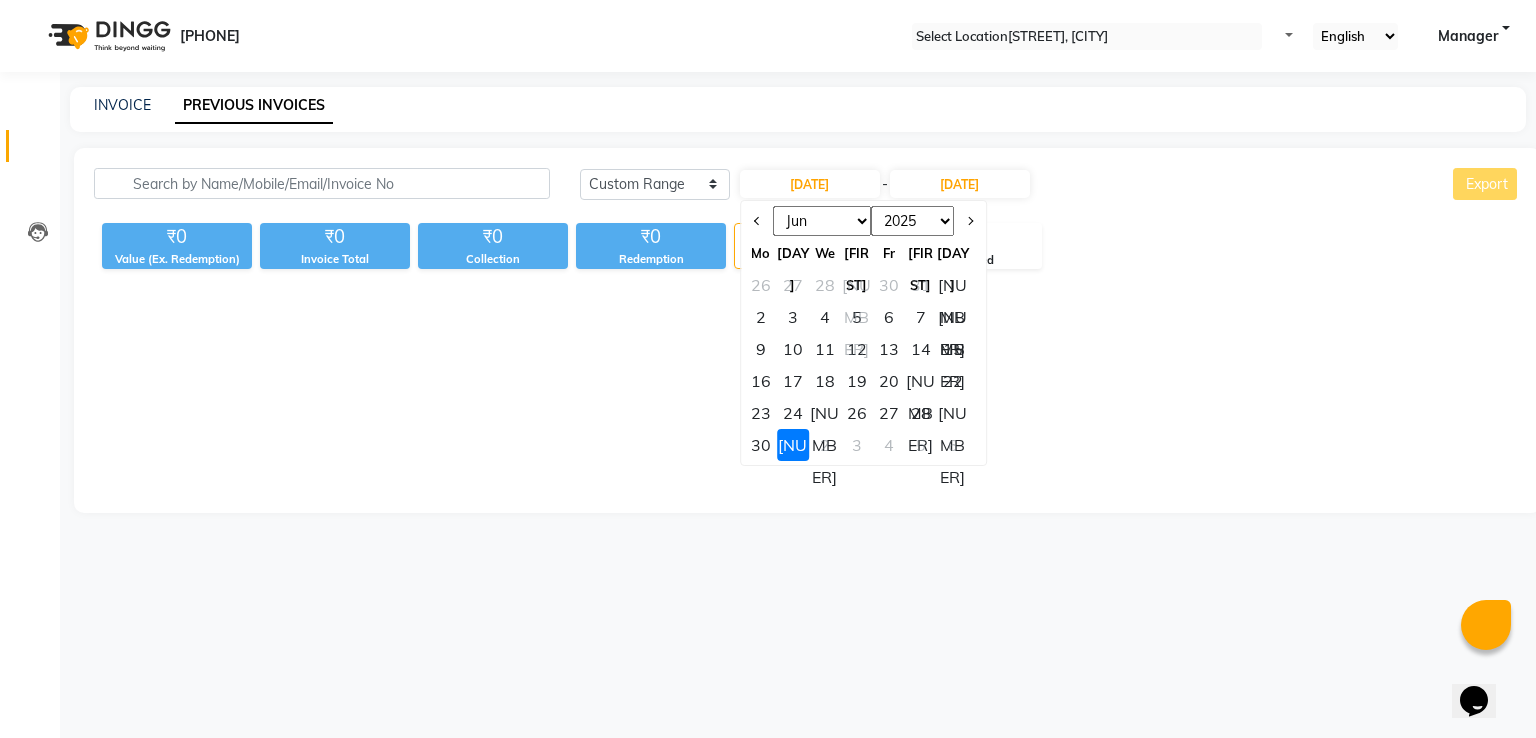 click on "[NUMBER]" at bounding box center (953, 285) 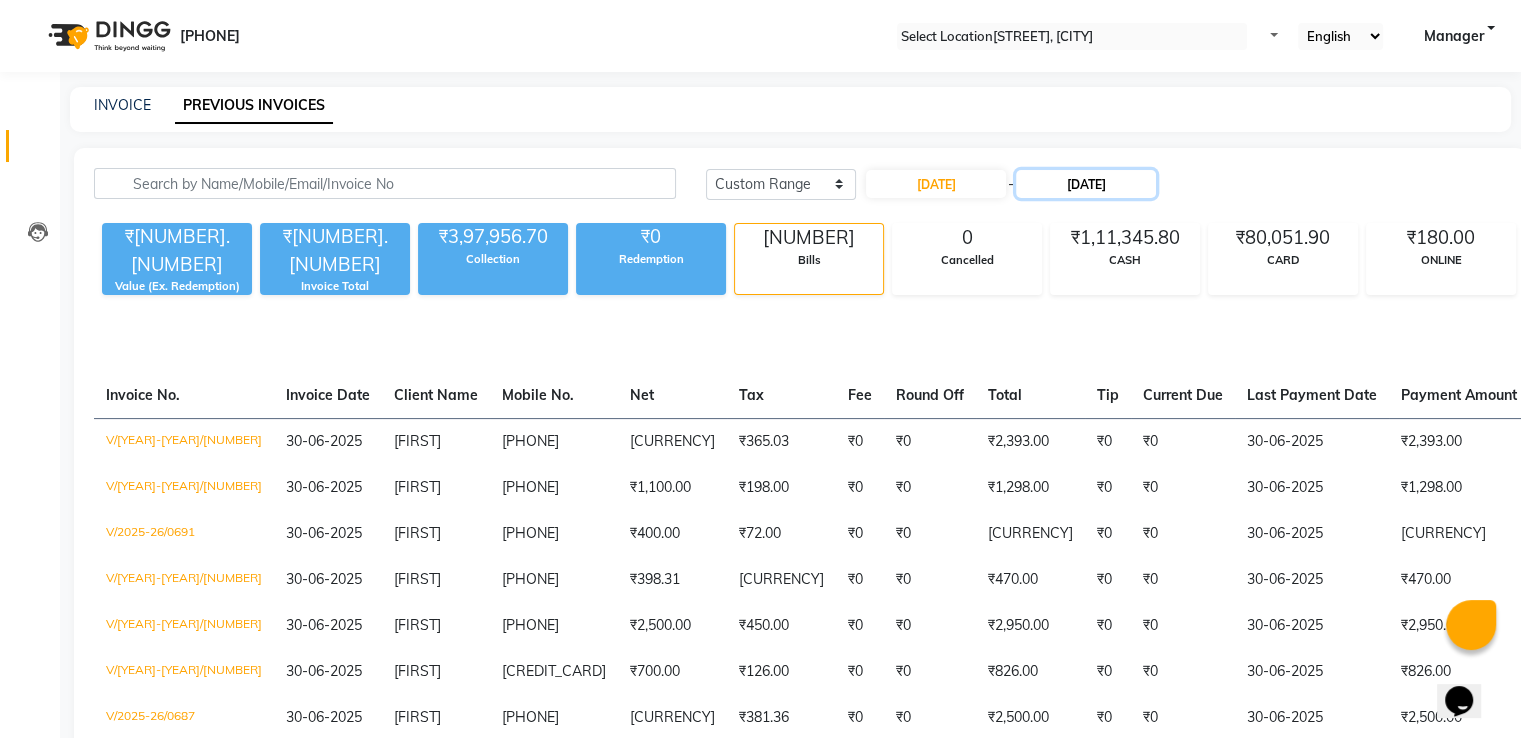 click on "[DATE]" at bounding box center [1086, 184] 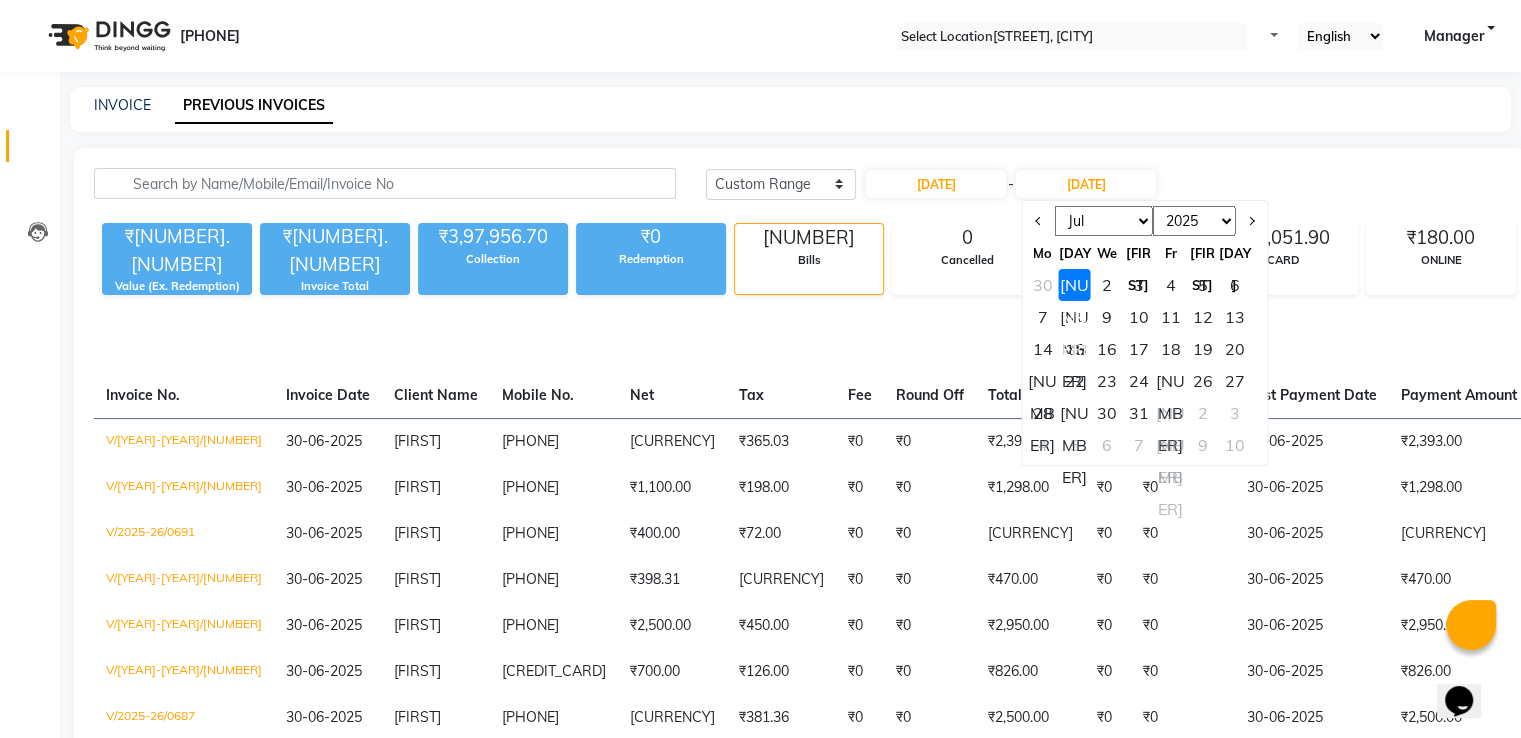 click on "31" at bounding box center [1139, 413] 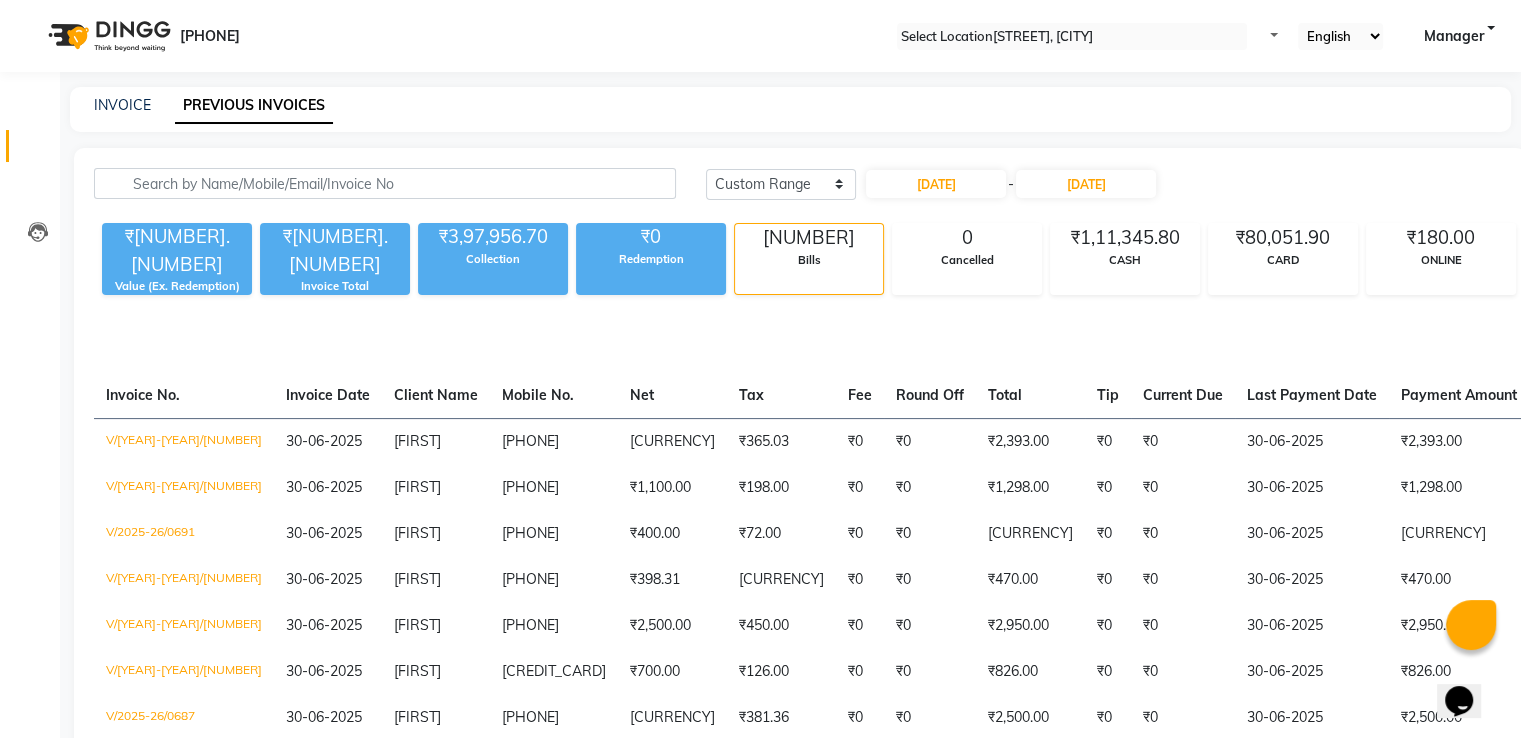 click on "Today Yesterday Custom Range [DATE] - [DATE] Export" at bounding box center (1303, 184) 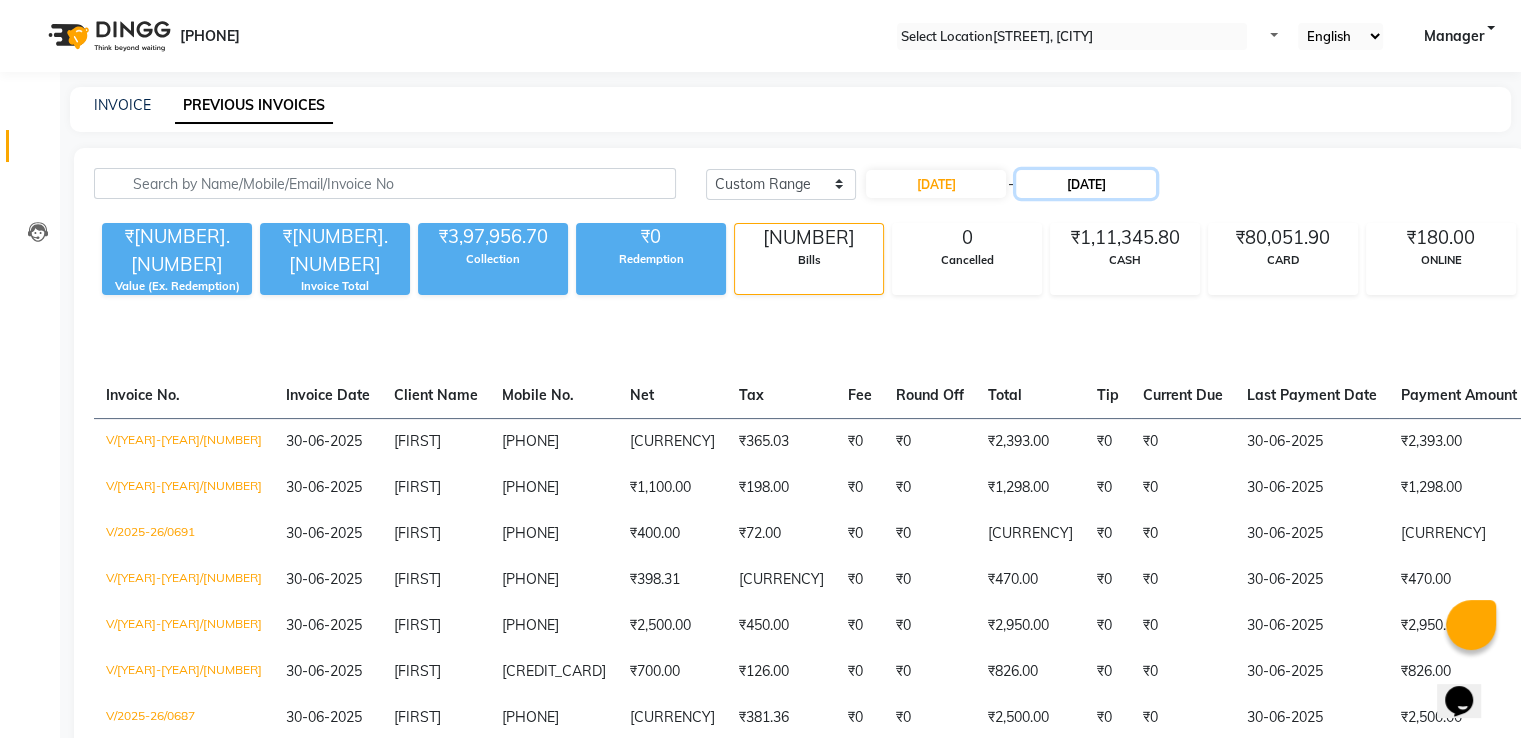 click on "[DATE]" at bounding box center [1086, 184] 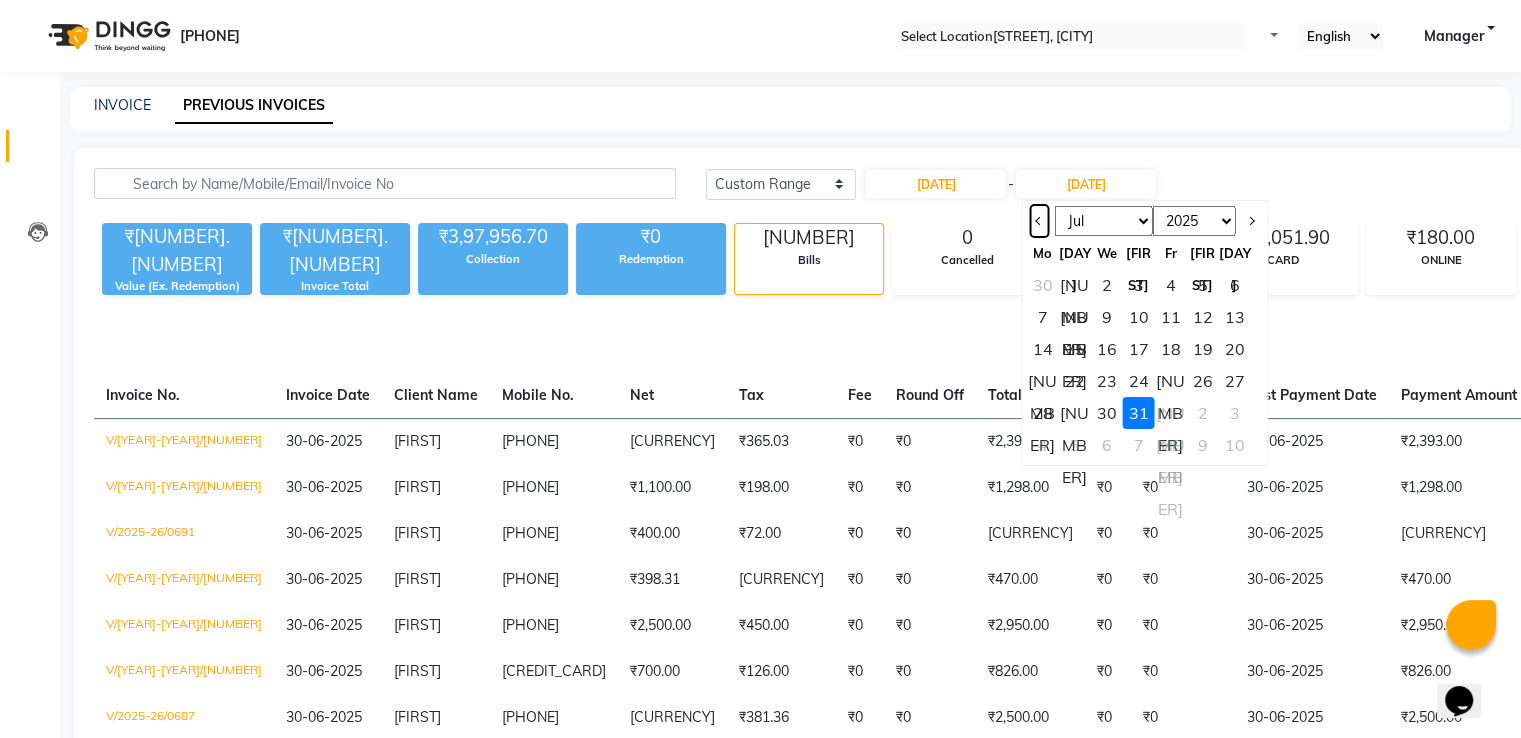 click at bounding box center [1039, 221] 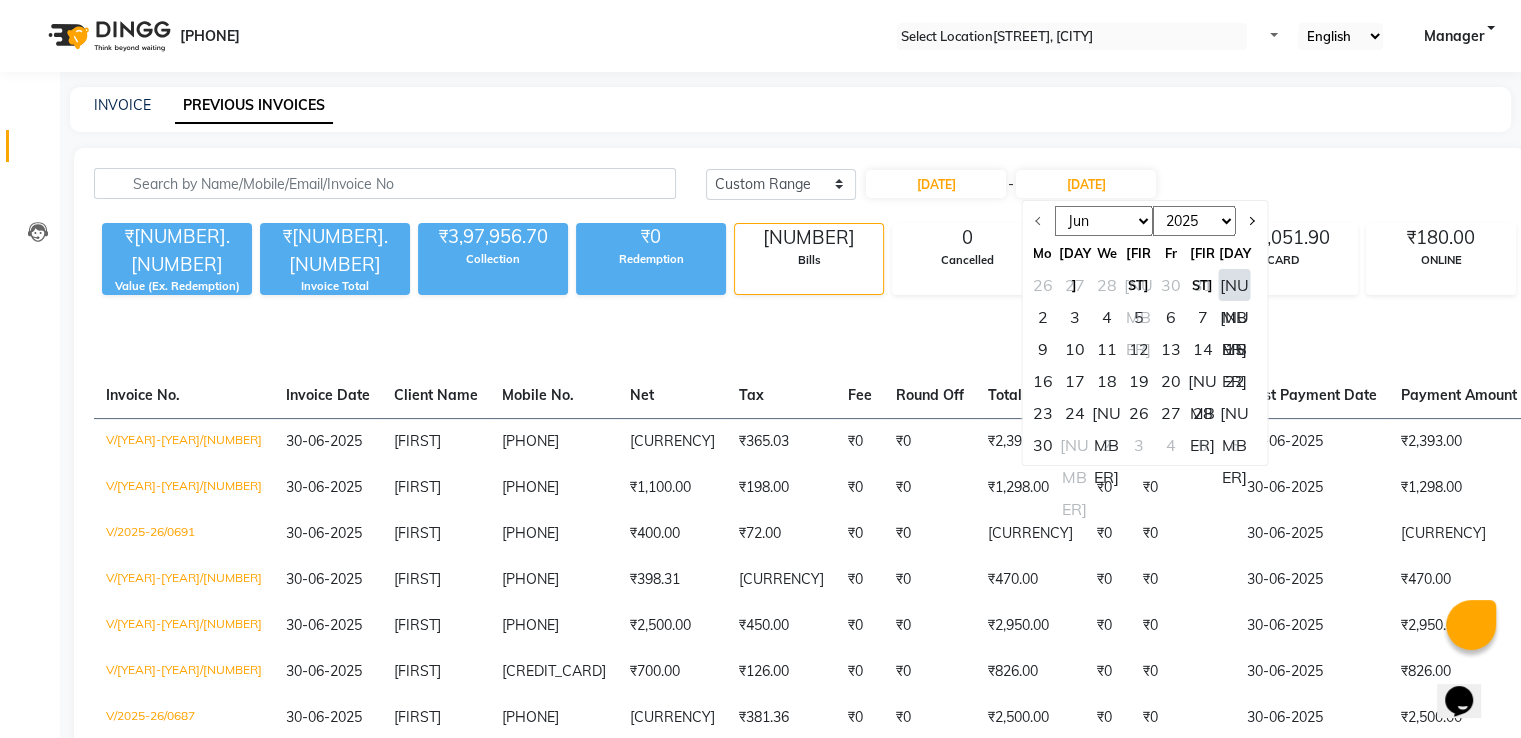 click on "30" at bounding box center [1043, 445] 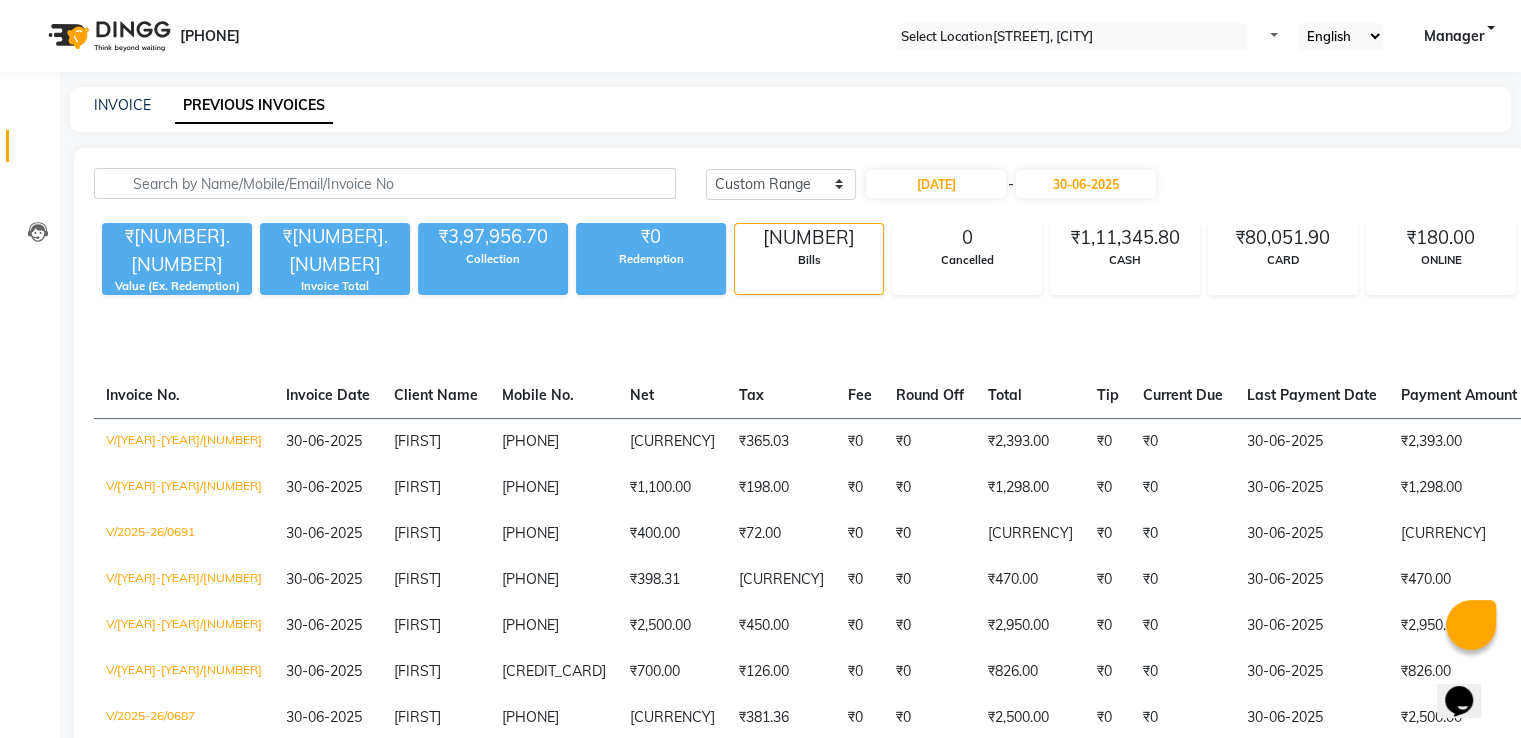 click on "Today Yesterday Custom Range 01-06-2025 - 30-06-2025 Export" at bounding box center (1303, 184) 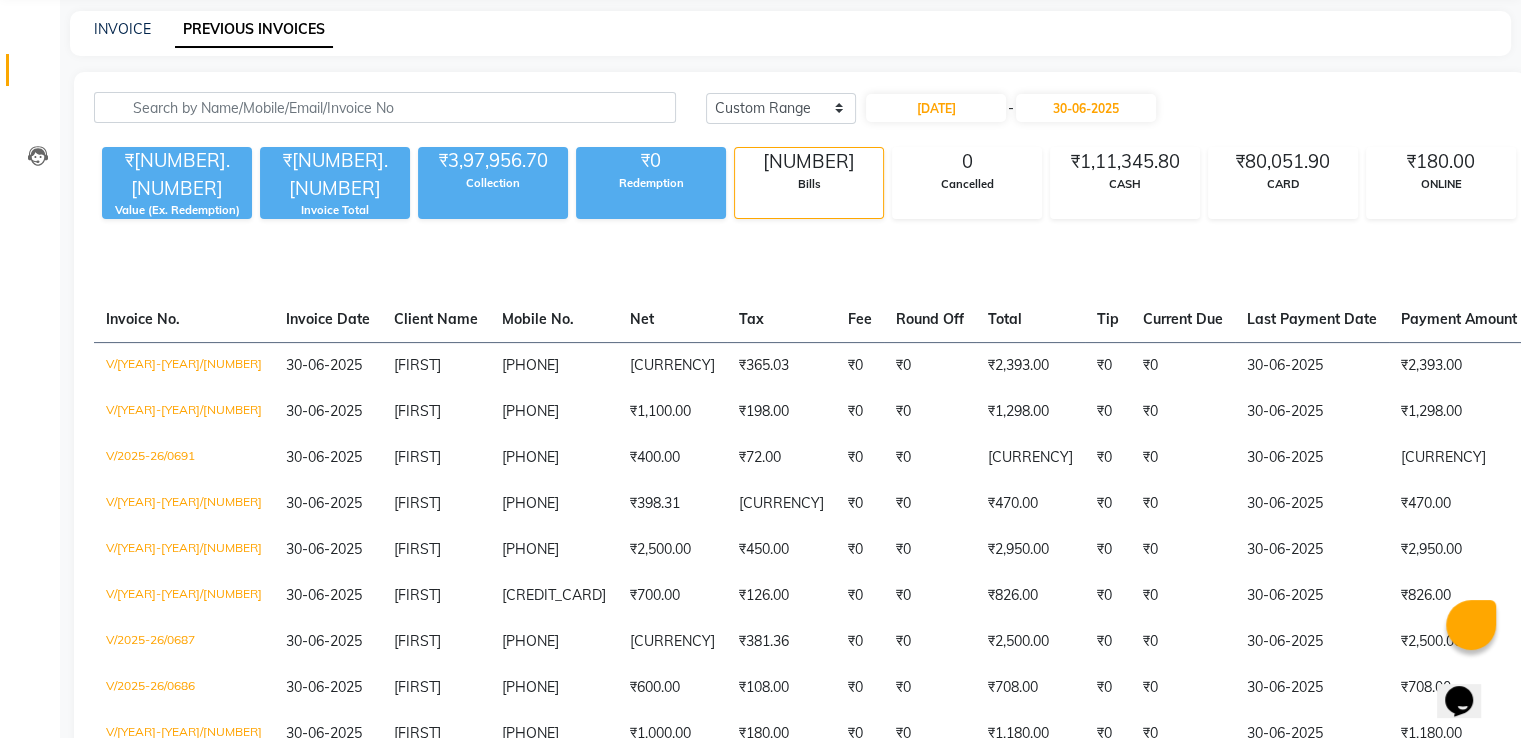 scroll, scrollTop: 0, scrollLeft: 0, axis: both 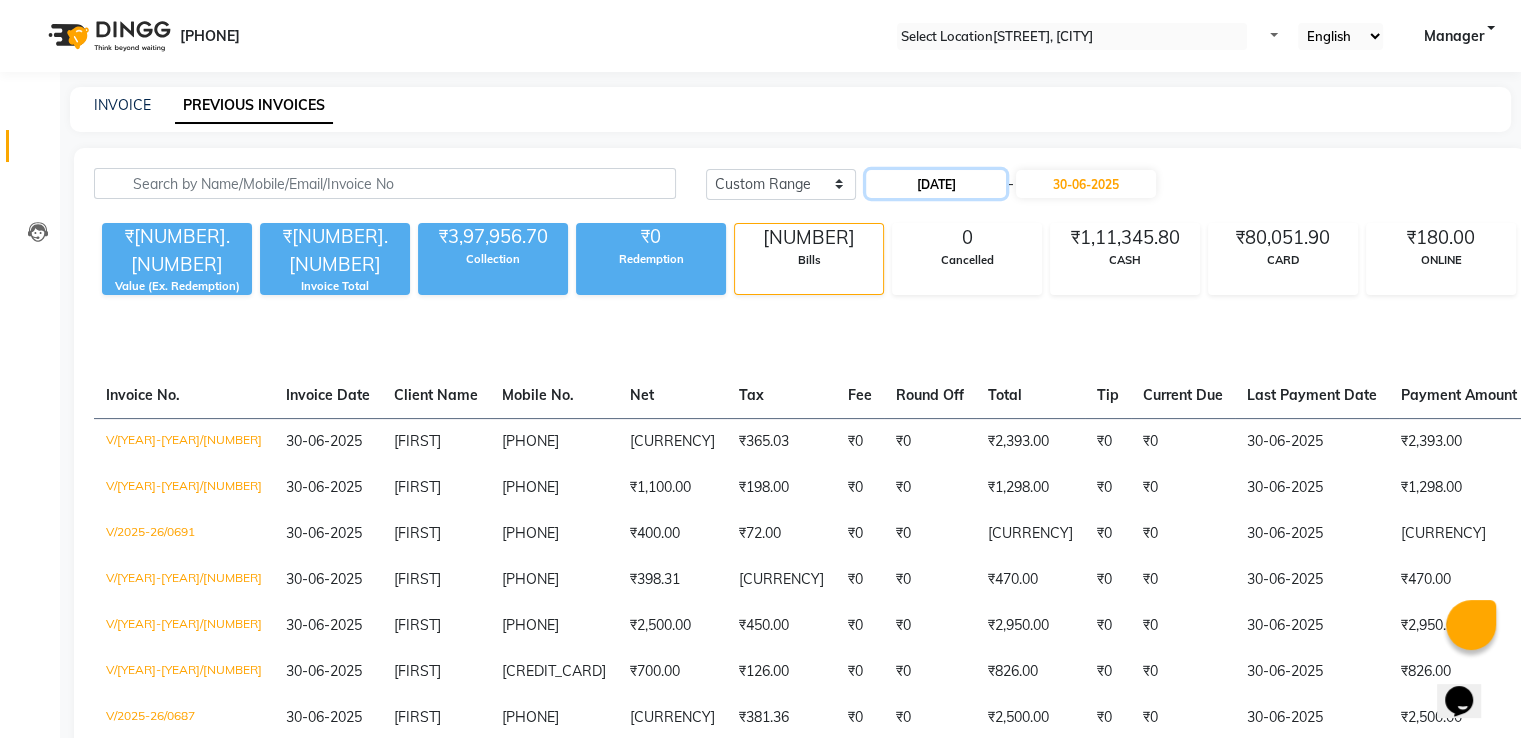 click on "[DATE]" at bounding box center [936, 184] 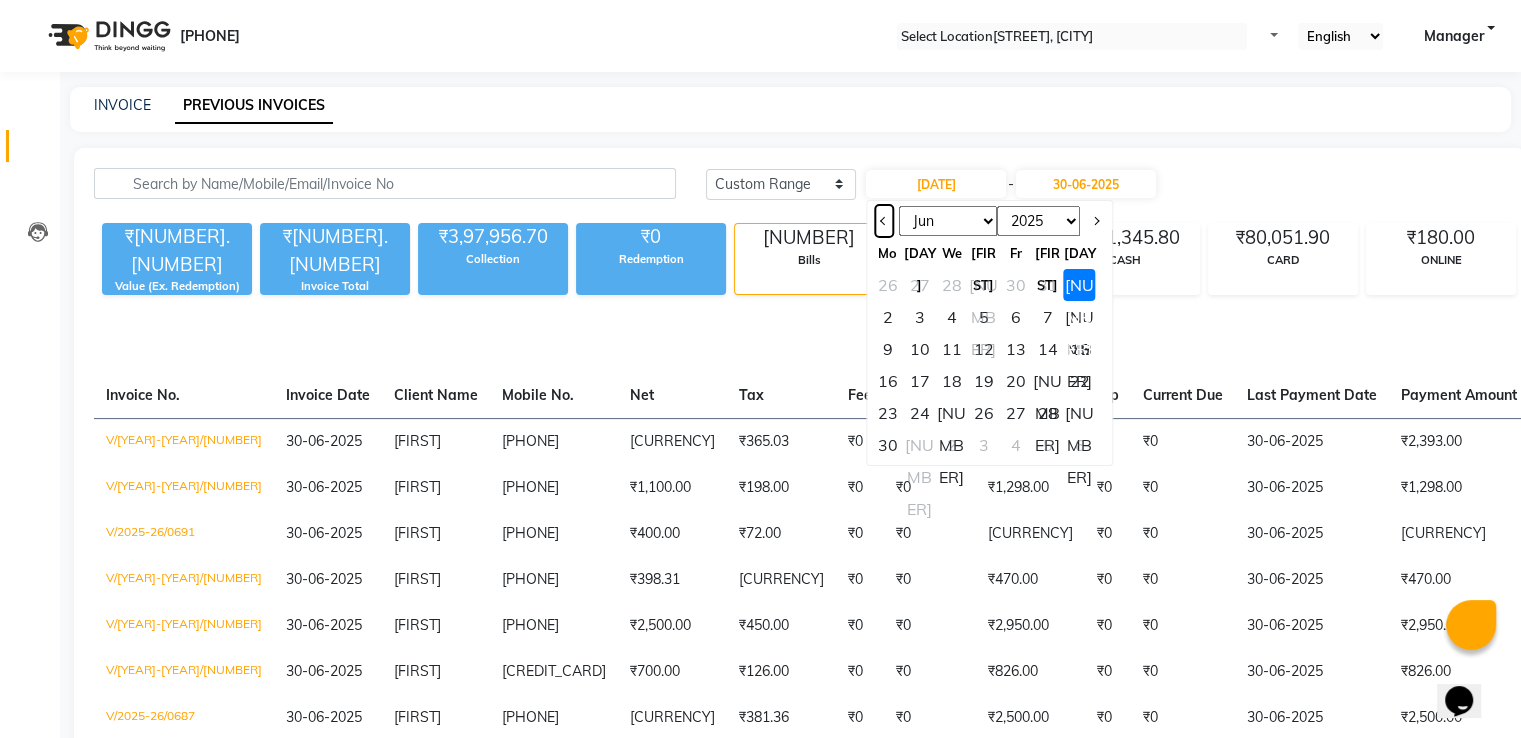 click at bounding box center [884, 221] 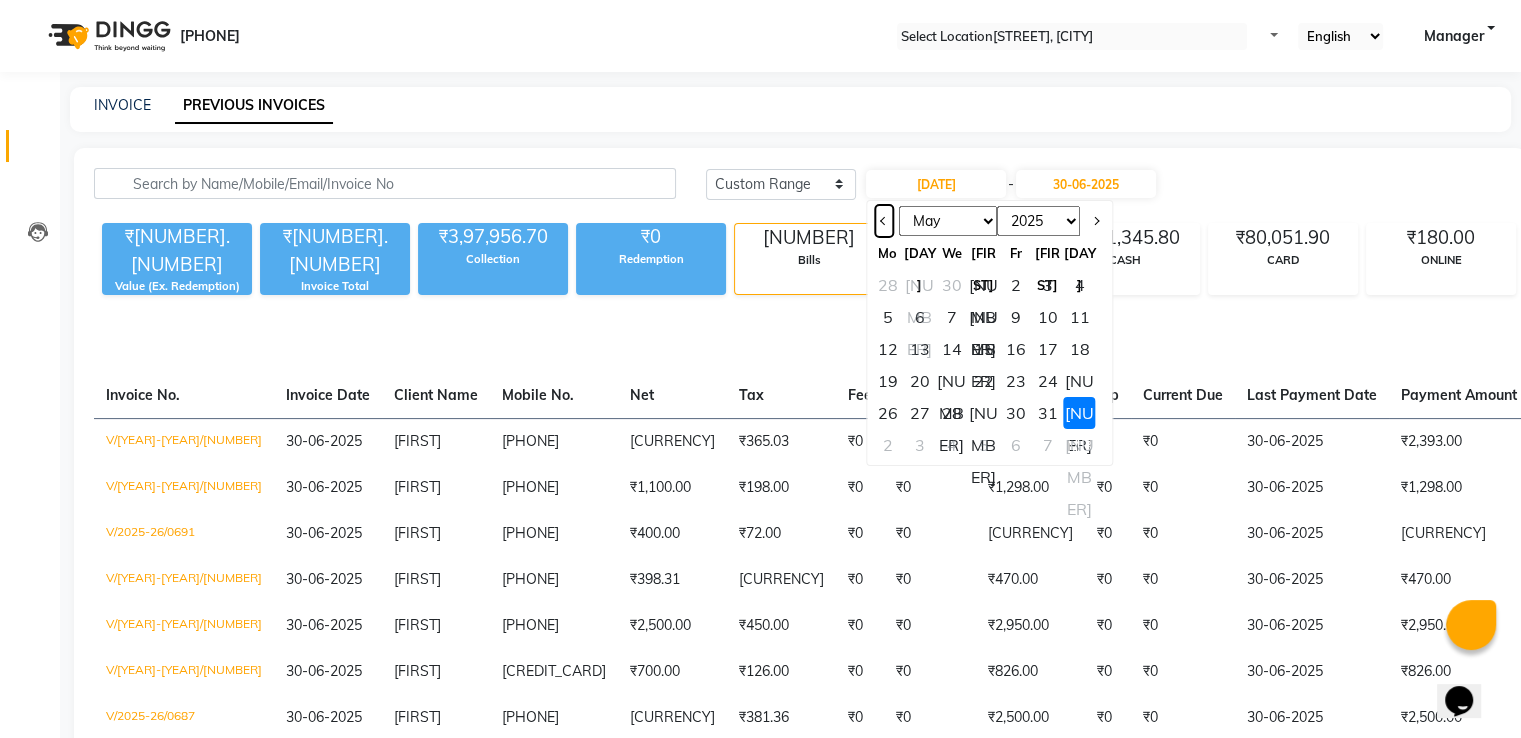 click at bounding box center [884, 221] 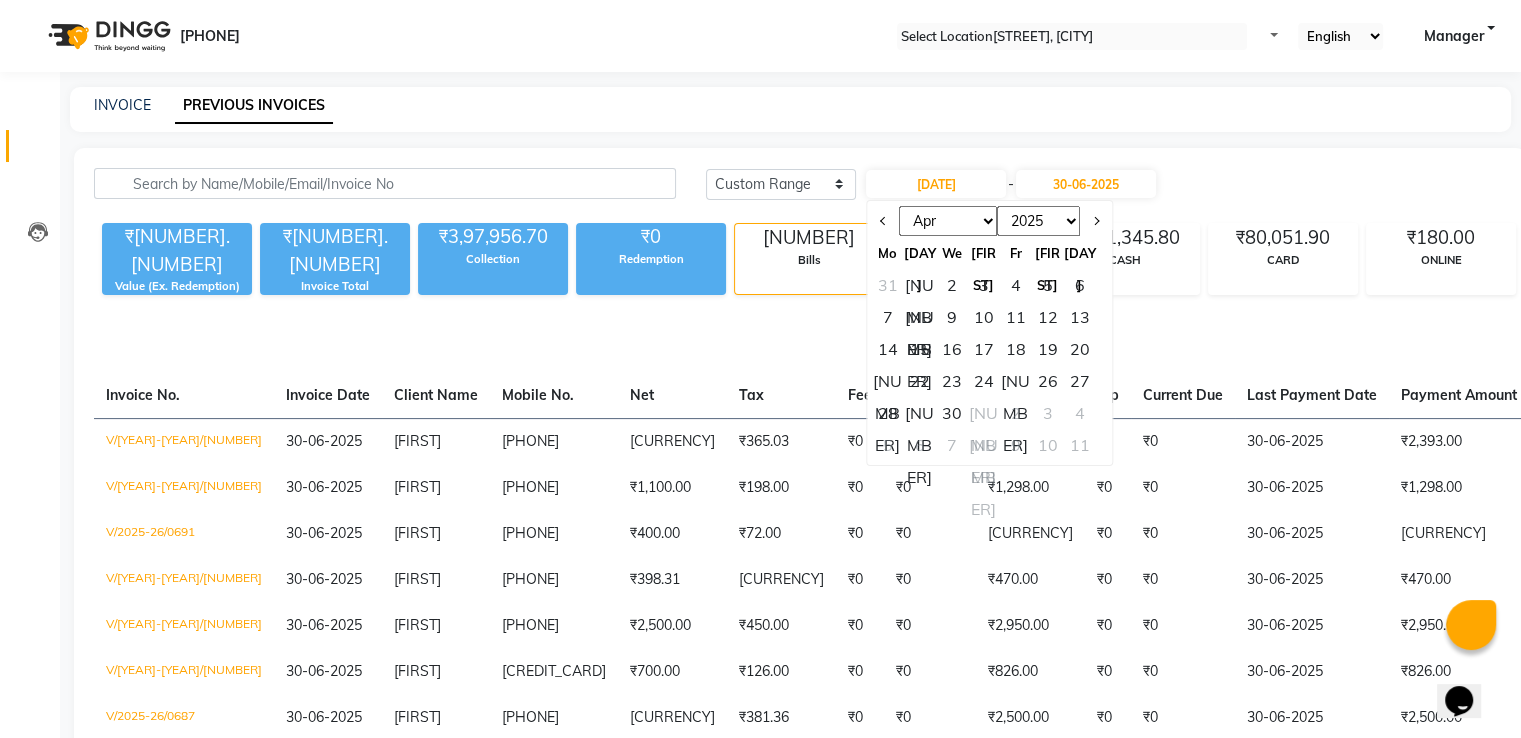 click on "[NUMBER]" at bounding box center (920, 285) 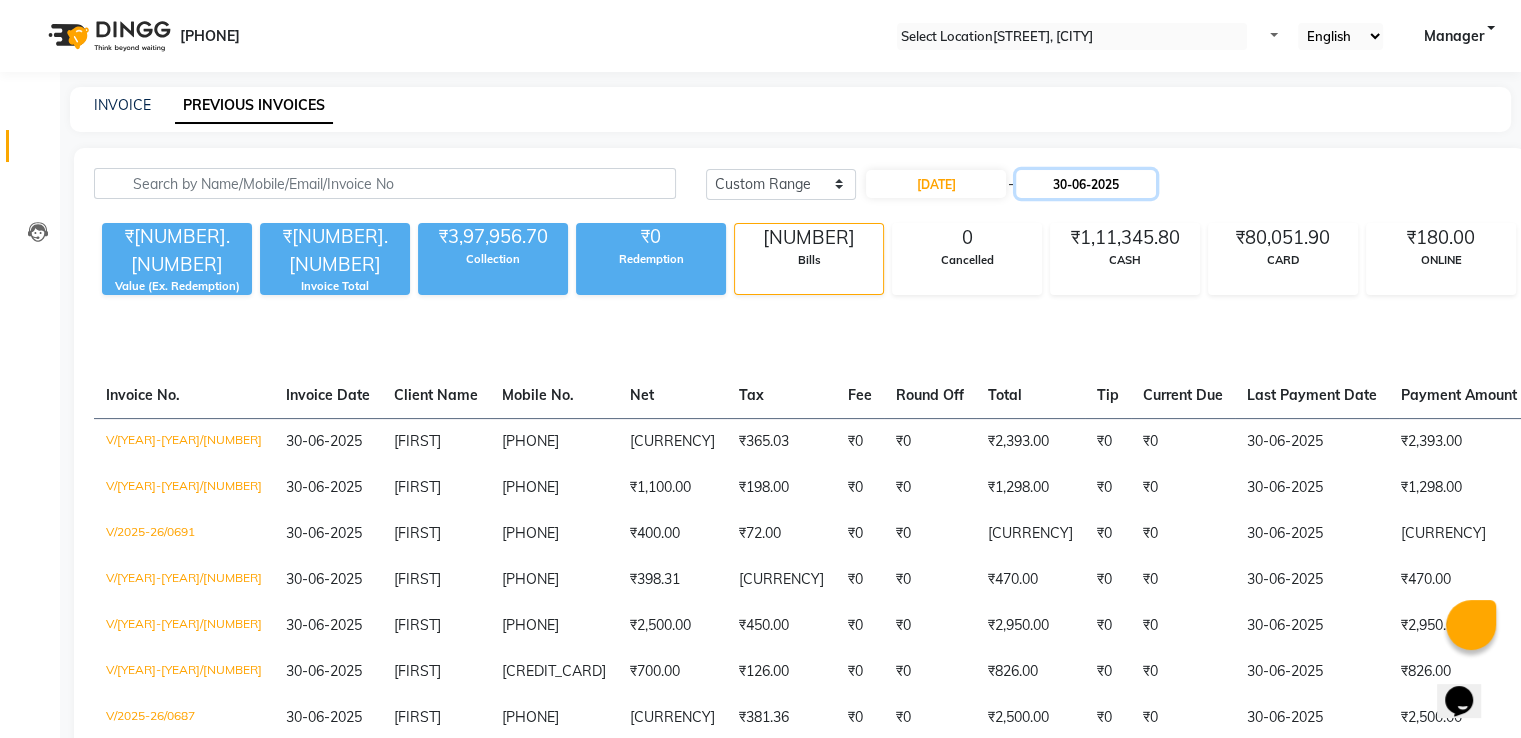 click on "30-06-2025" at bounding box center (1086, 184) 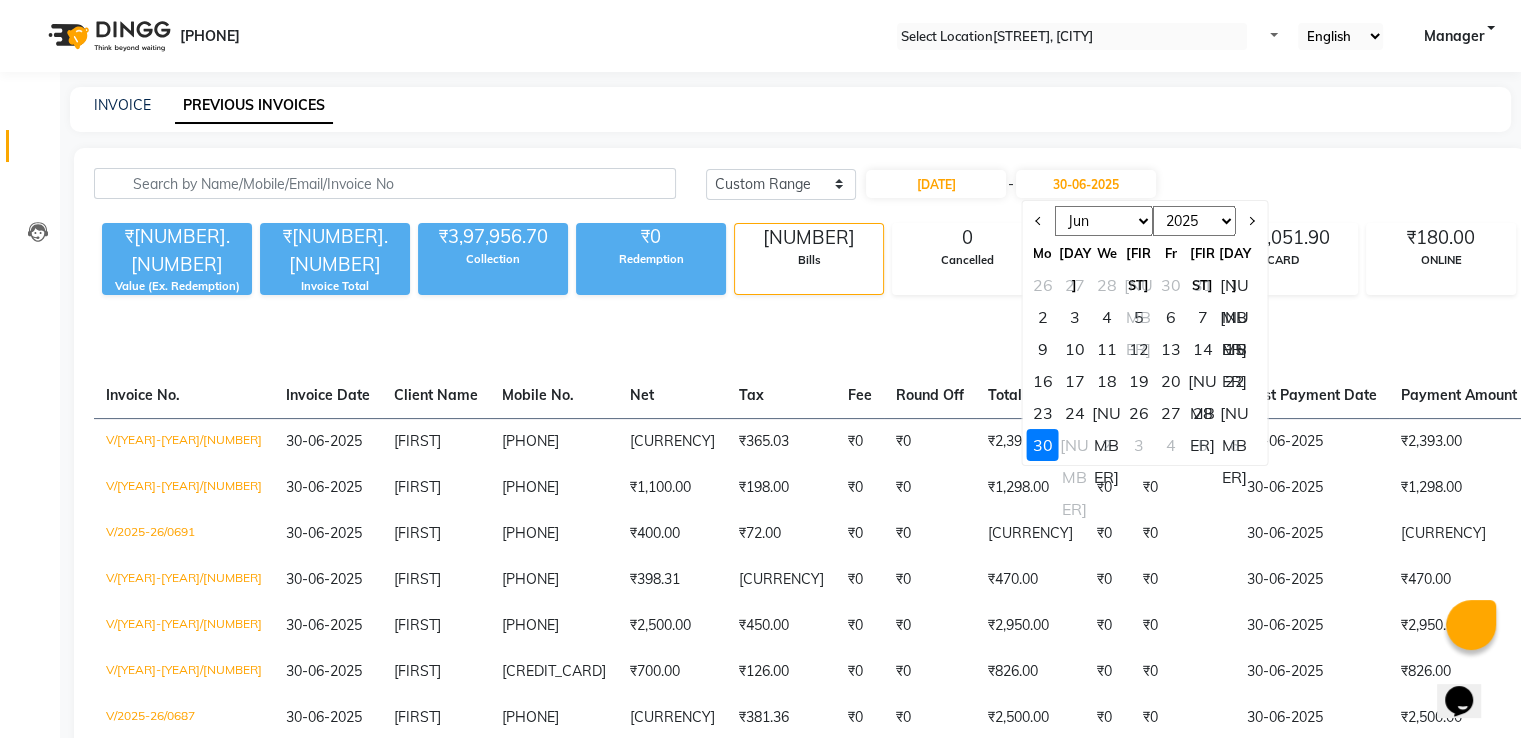 click on "Today Yesterday Custom Range [DATE] - [DATE] Apr May Jun Jul Aug Sep Oct Nov Dec 2025 2026 2027 2028 2029 2030 2031 2032 2033 2034 2035 Mo Tu We Th Fr Sa Su 26 27 28 29 30 31 1 2 3 4 5 6 7 8 9 10 11 12 13 14 15 16 17 18 19 20 21 22 23 24 25 26 27 28 29 30 1 2 3 4 5 6 Export" at bounding box center [1303, 184] 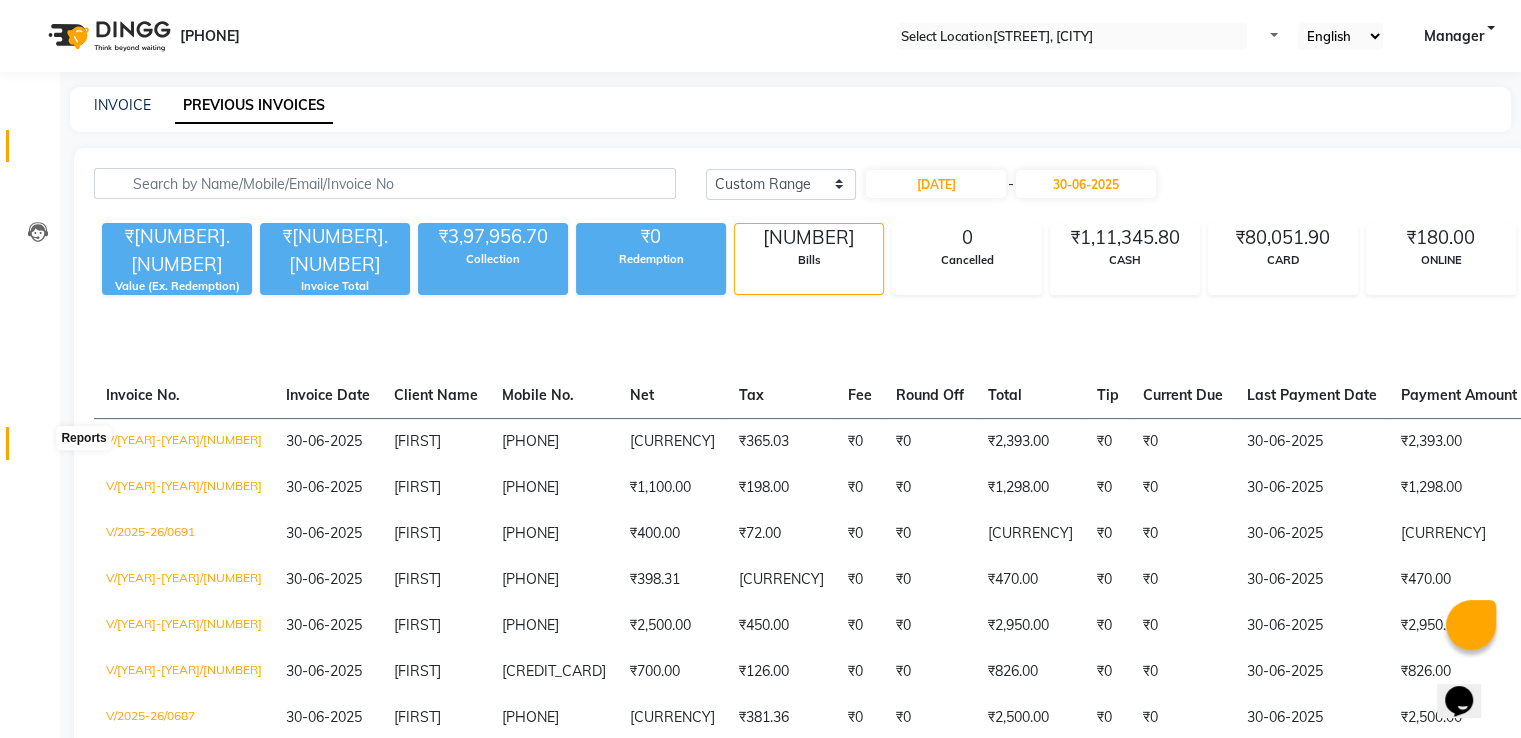 click at bounding box center [38, 448] 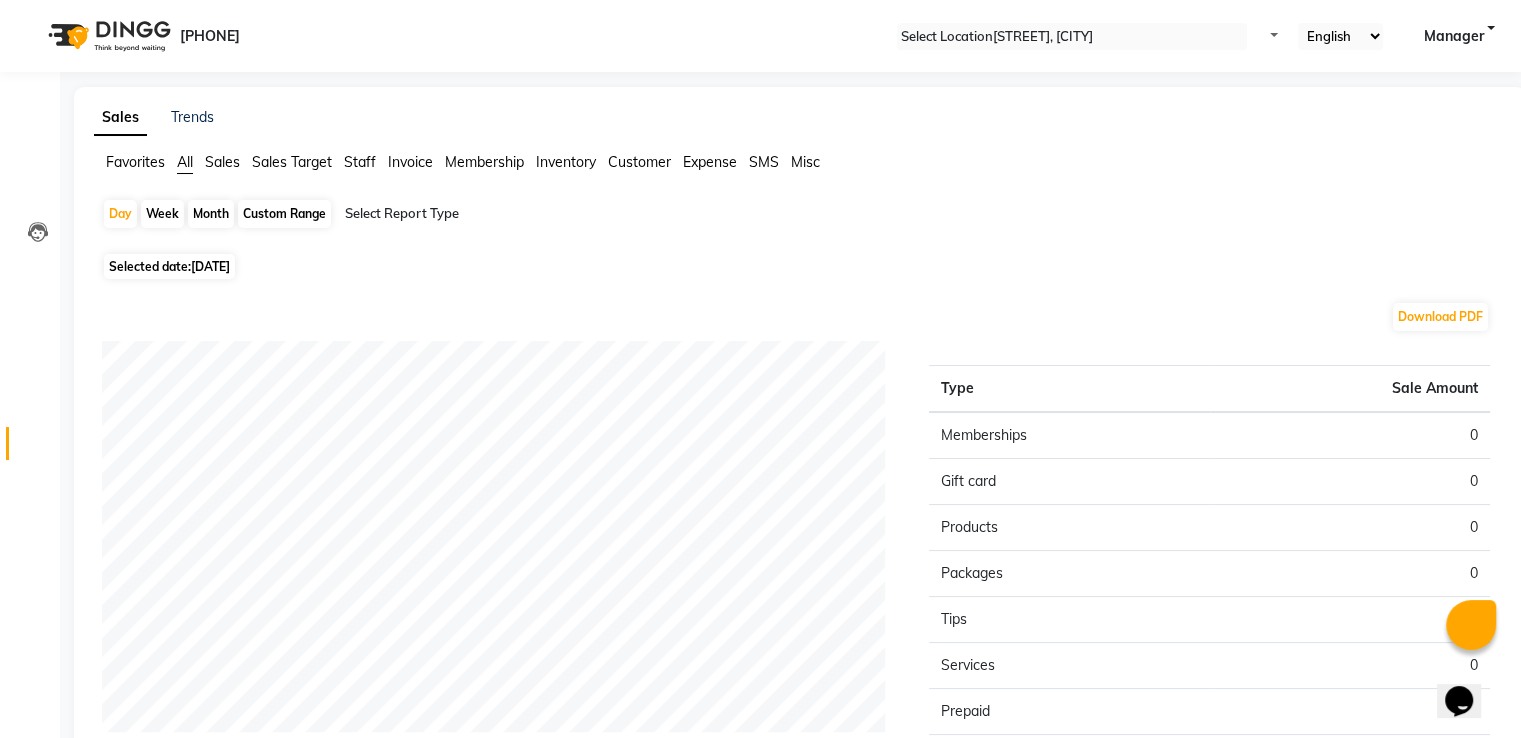 click on "Sales" at bounding box center (135, 162) 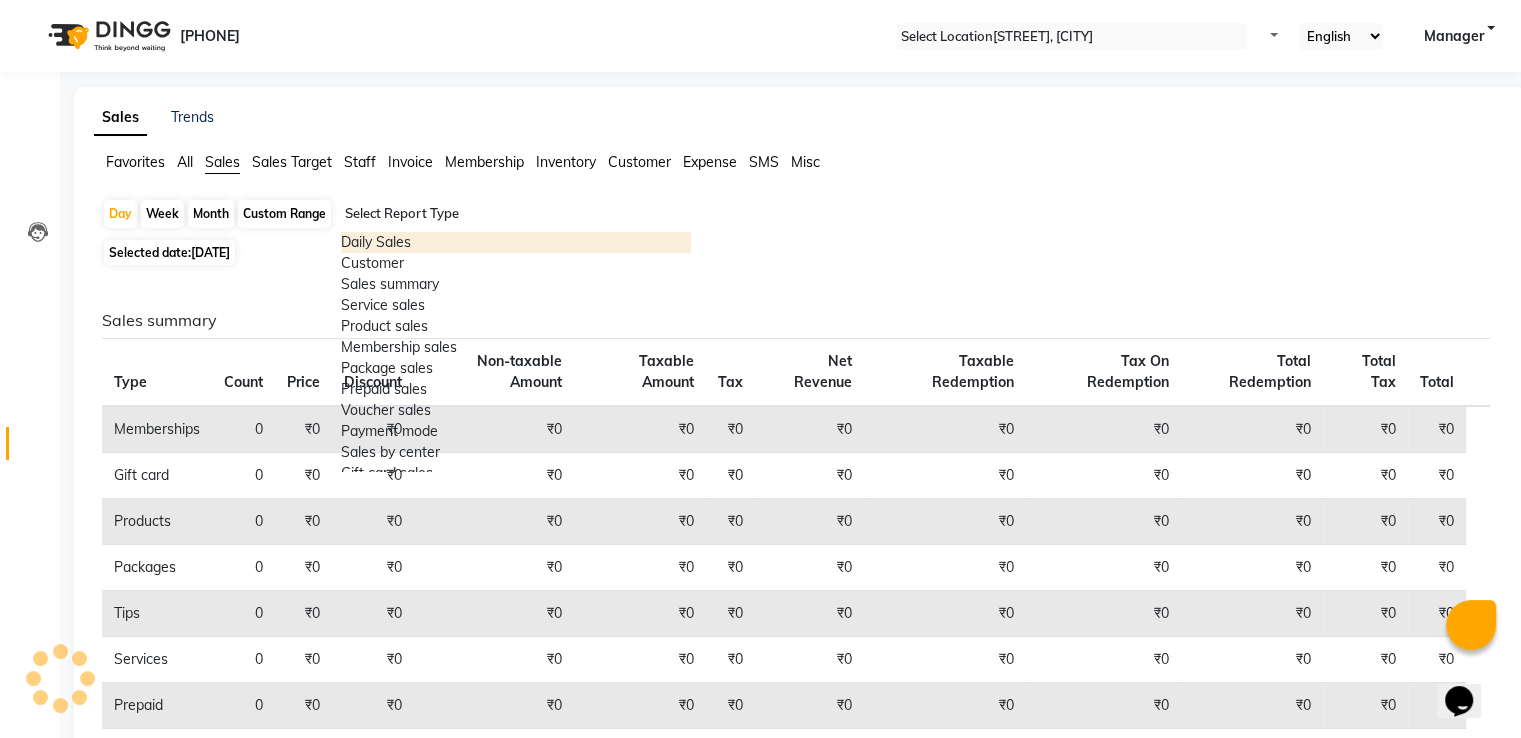 click at bounding box center [516, 214] 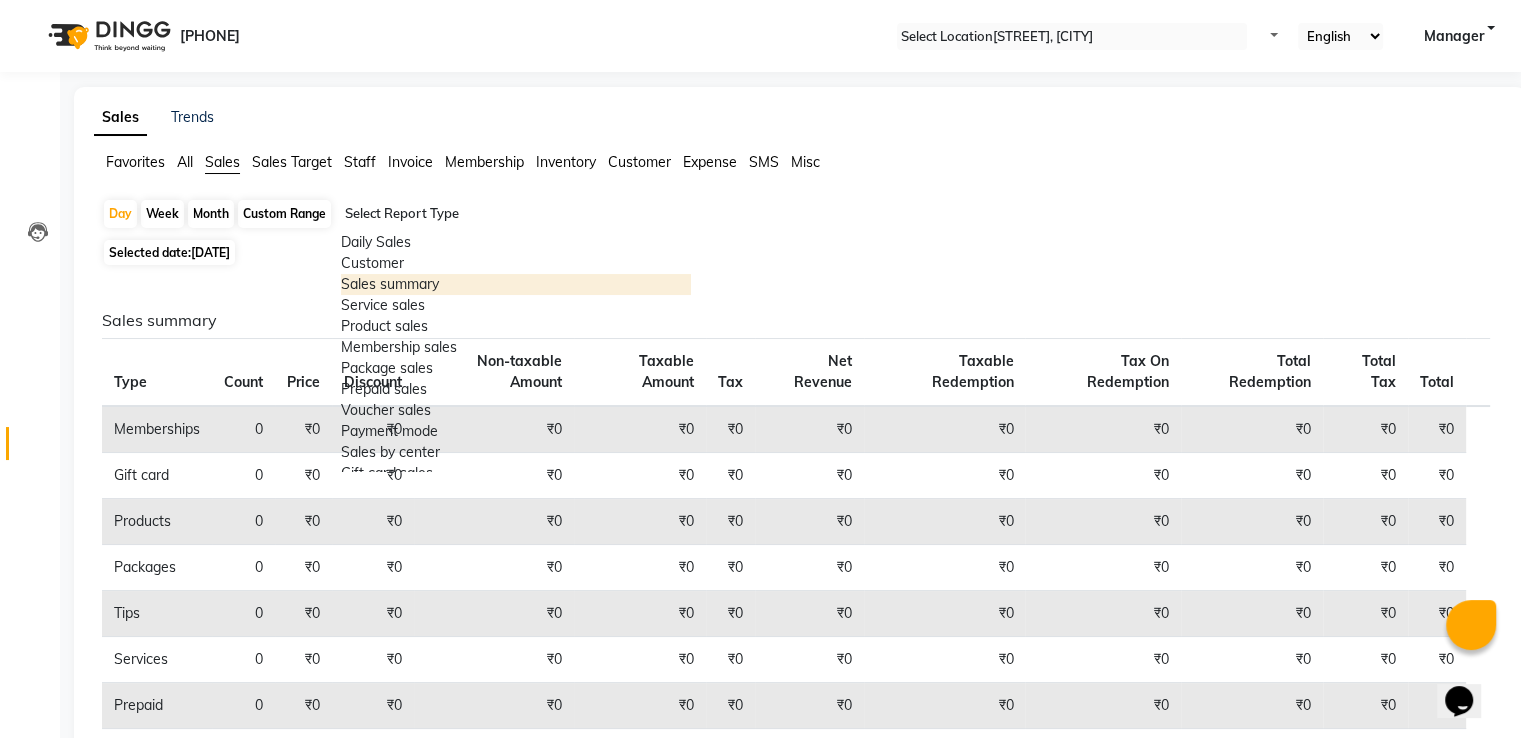 click on "Sales summary" at bounding box center [516, 284] 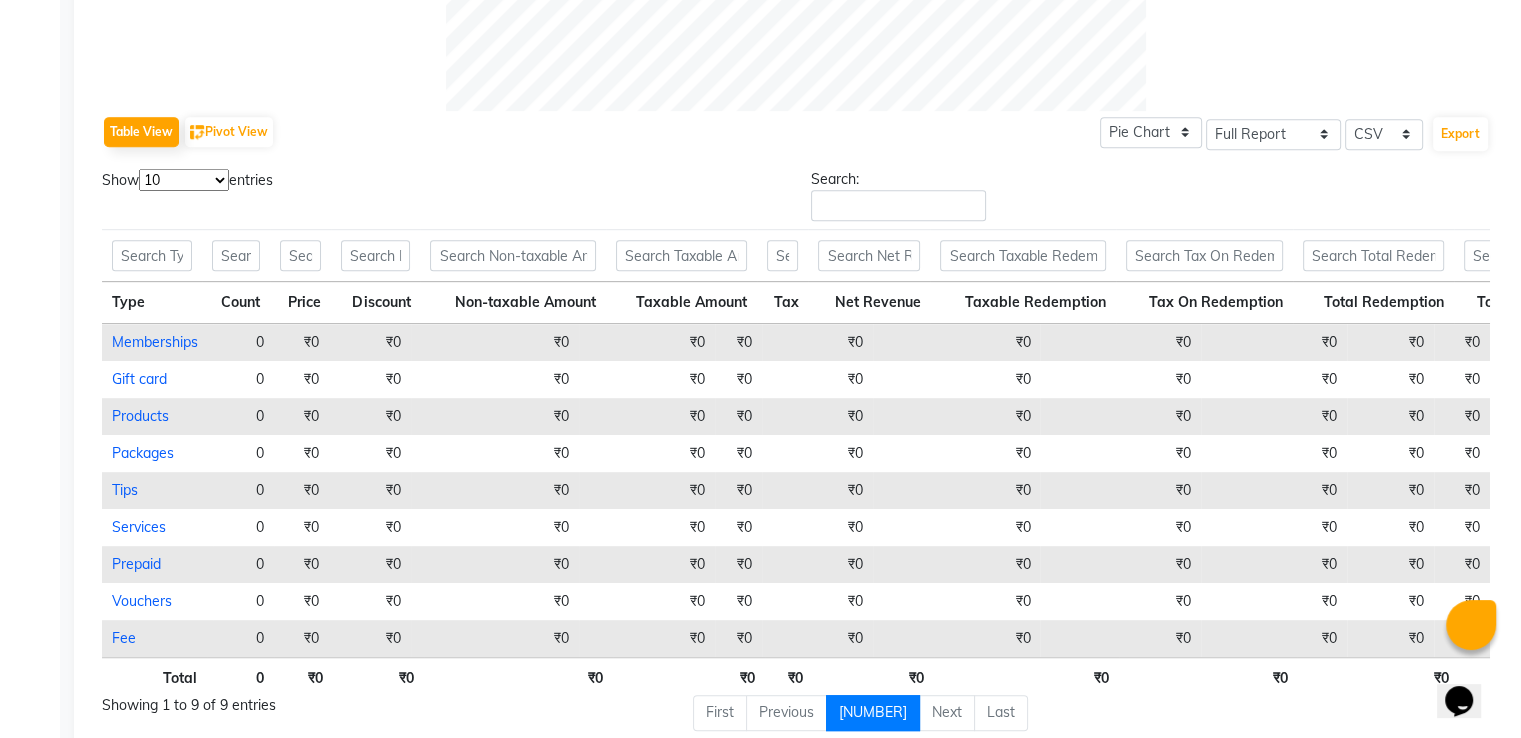 scroll, scrollTop: 985, scrollLeft: 0, axis: vertical 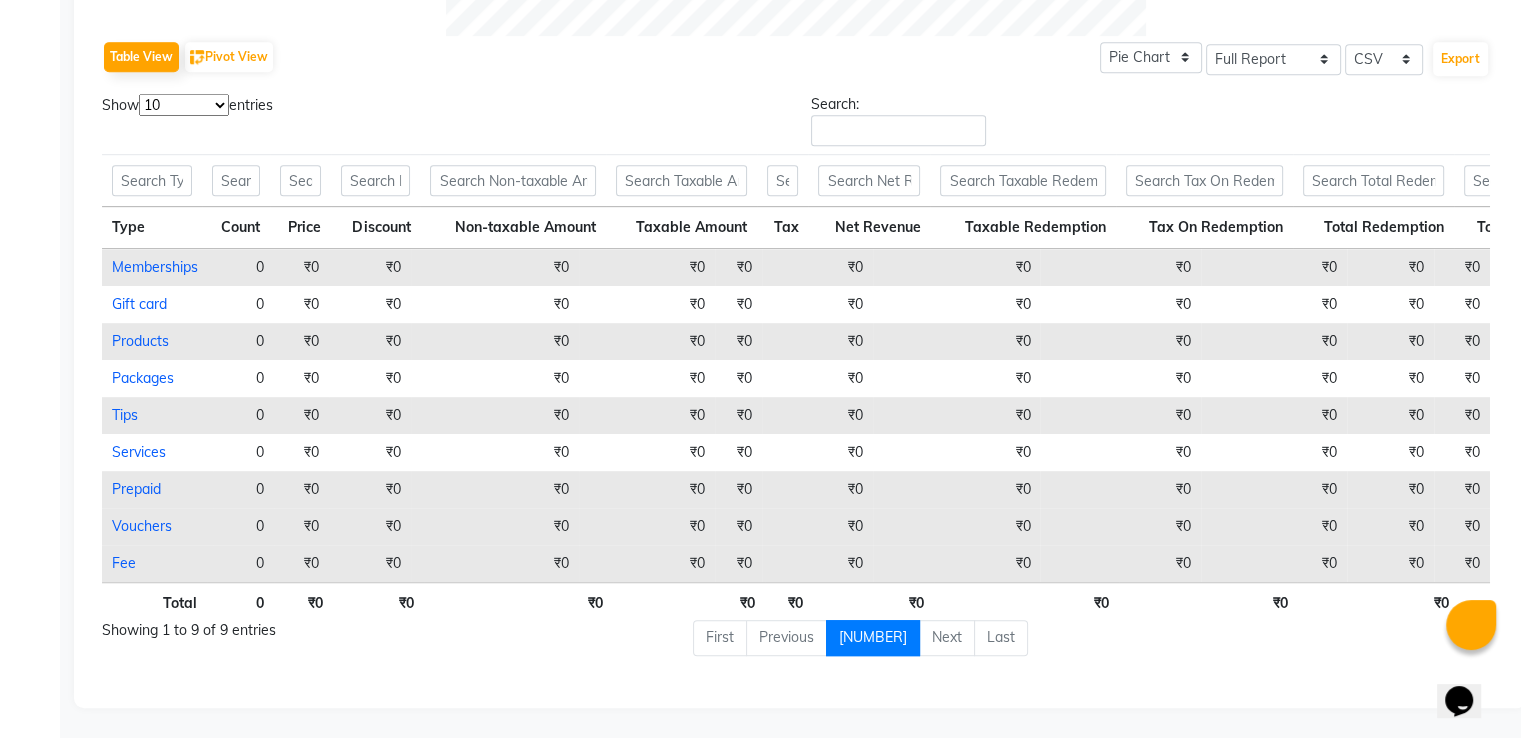 click on "Vouchers" at bounding box center [139, 304] 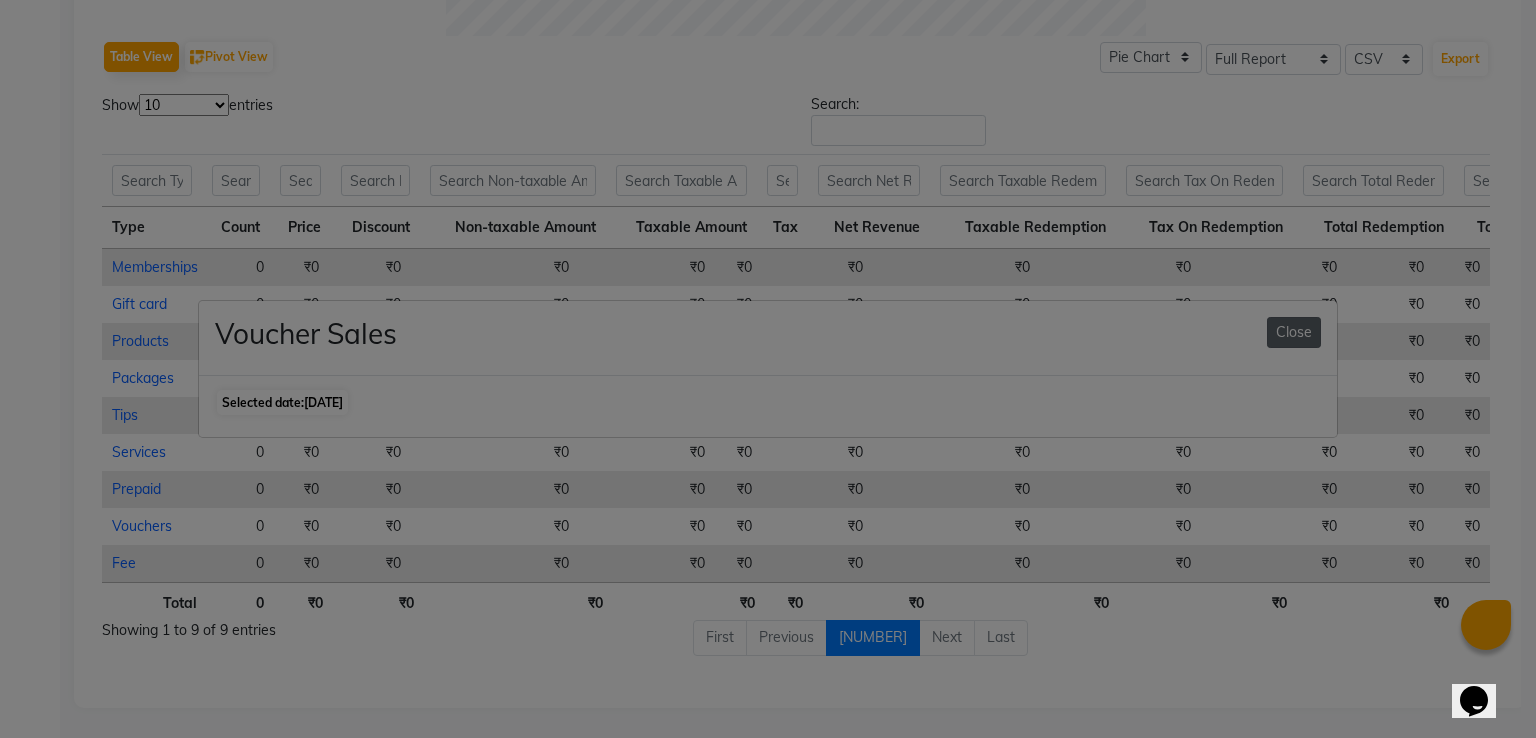 click on "Close" at bounding box center [1294, 332] 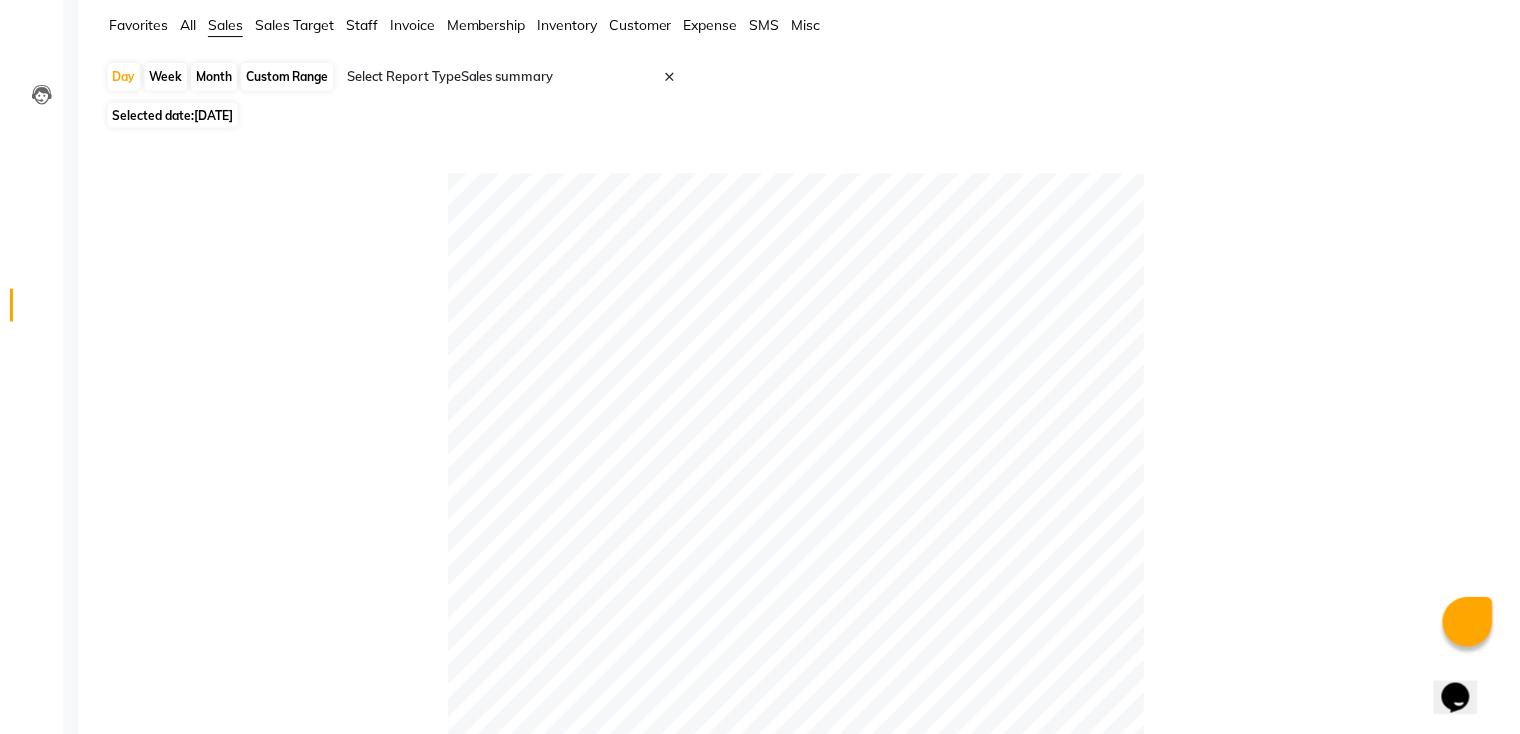 scroll, scrollTop: 0, scrollLeft: 0, axis: both 